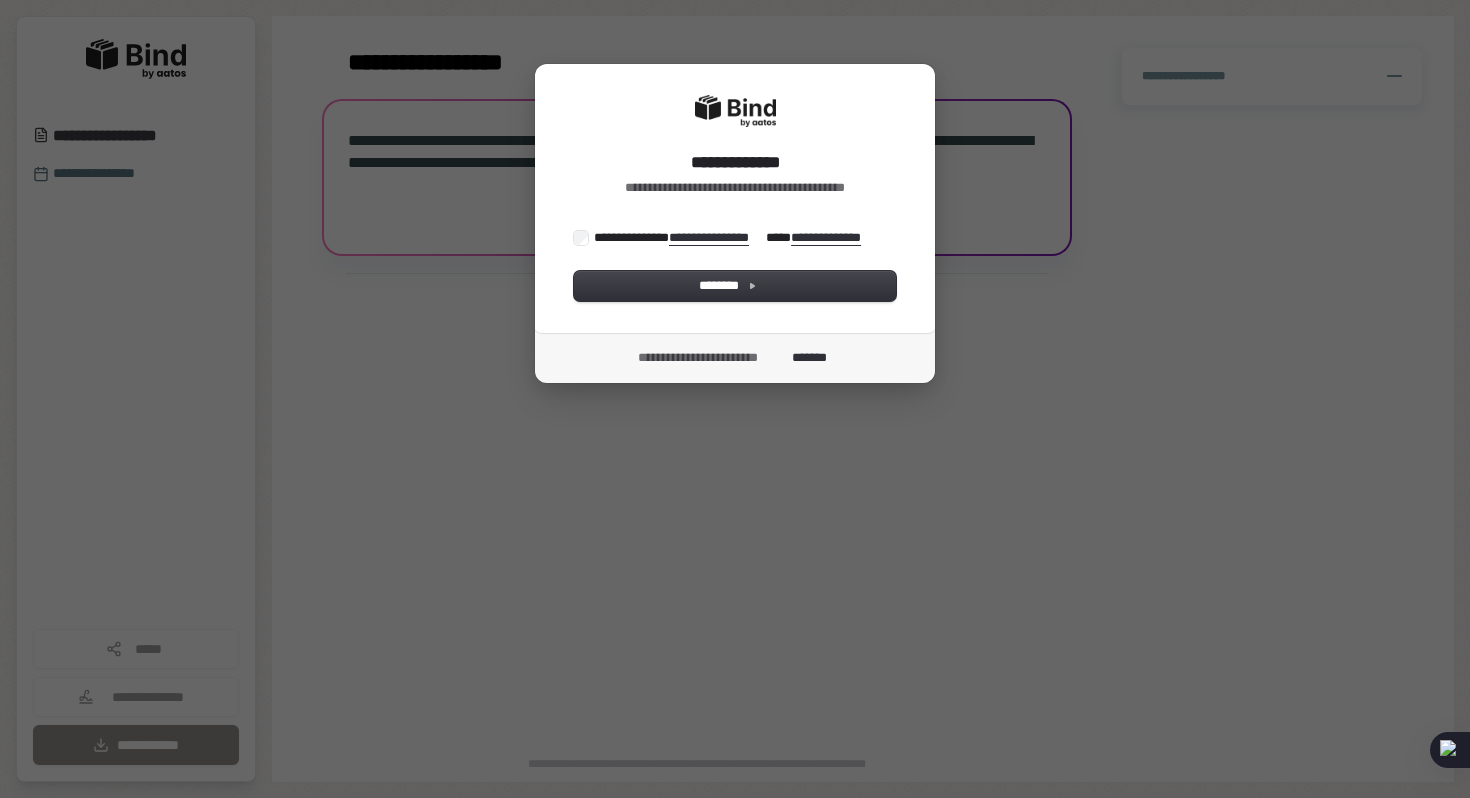 scroll, scrollTop: 0, scrollLeft: 0, axis: both 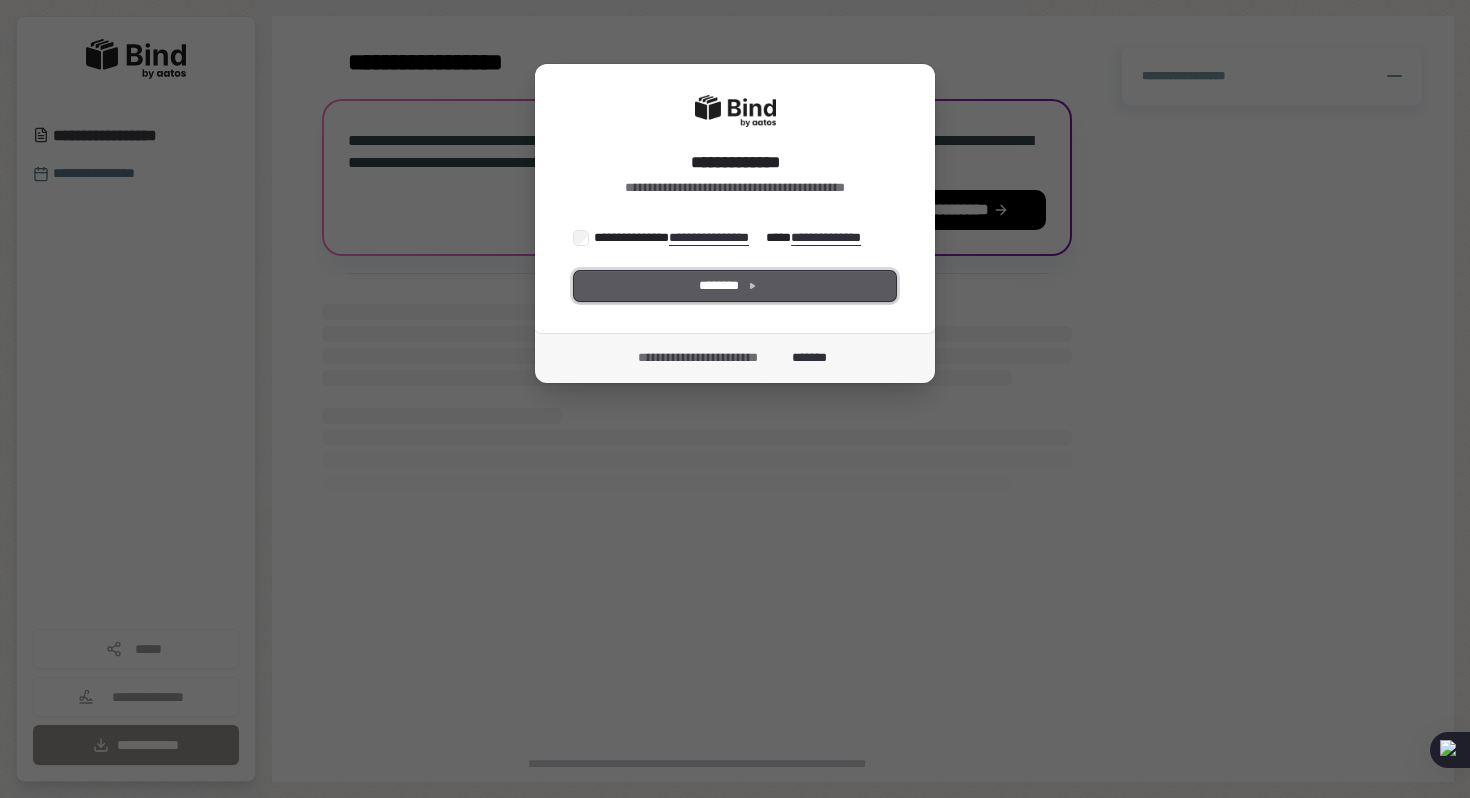 click on "********" at bounding box center (735, 286) 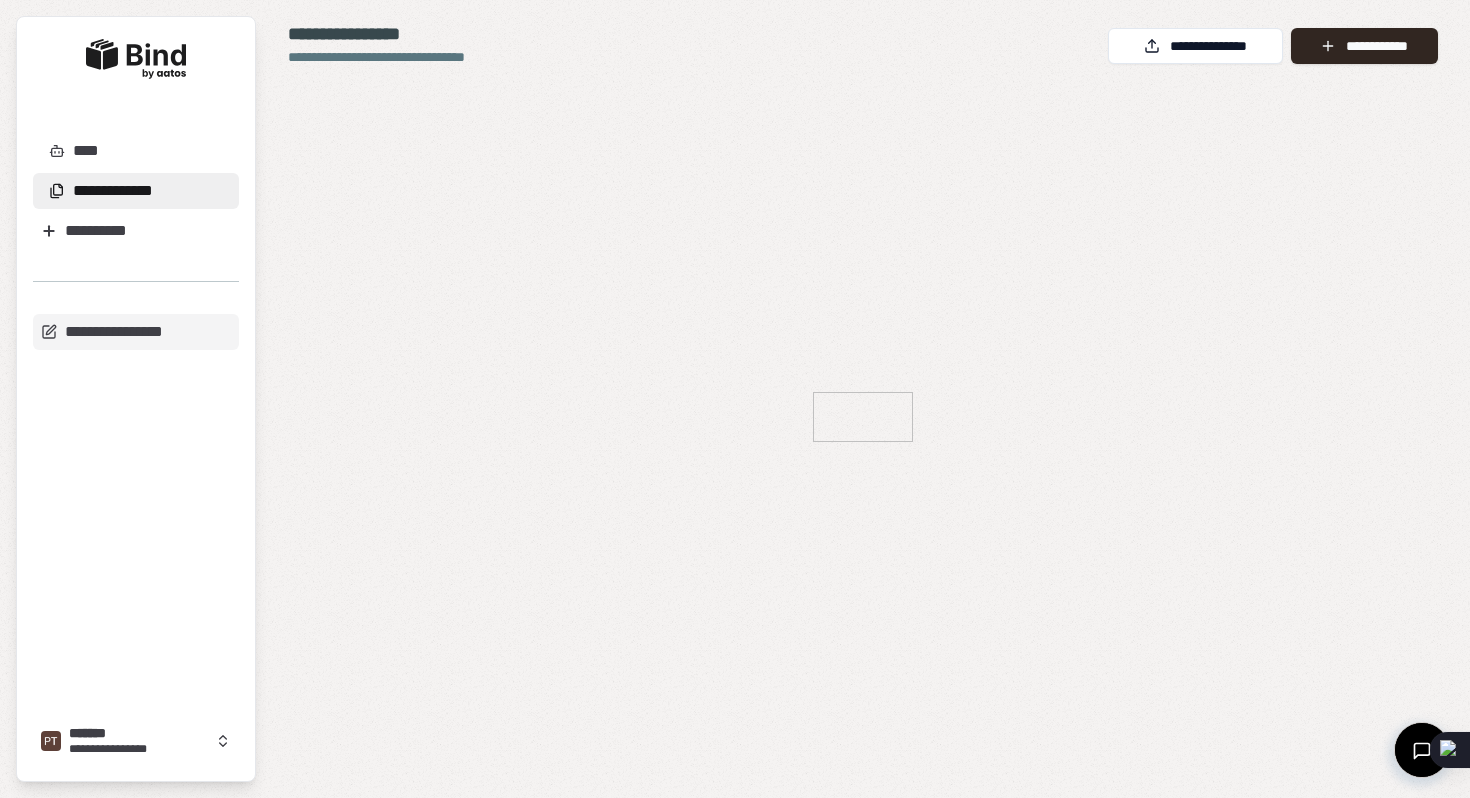 scroll, scrollTop: 0, scrollLeft: 0, axis: both 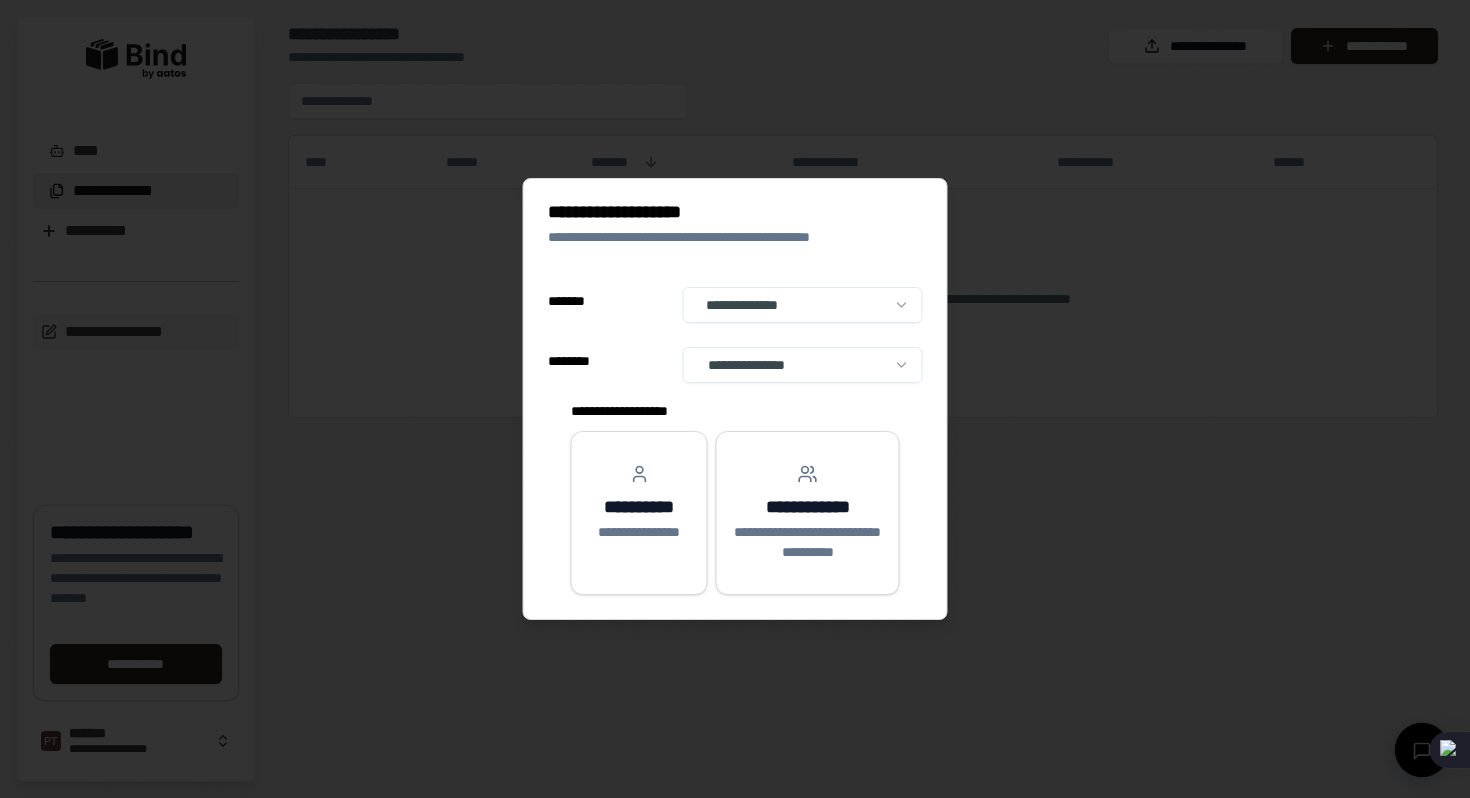 select on "**" 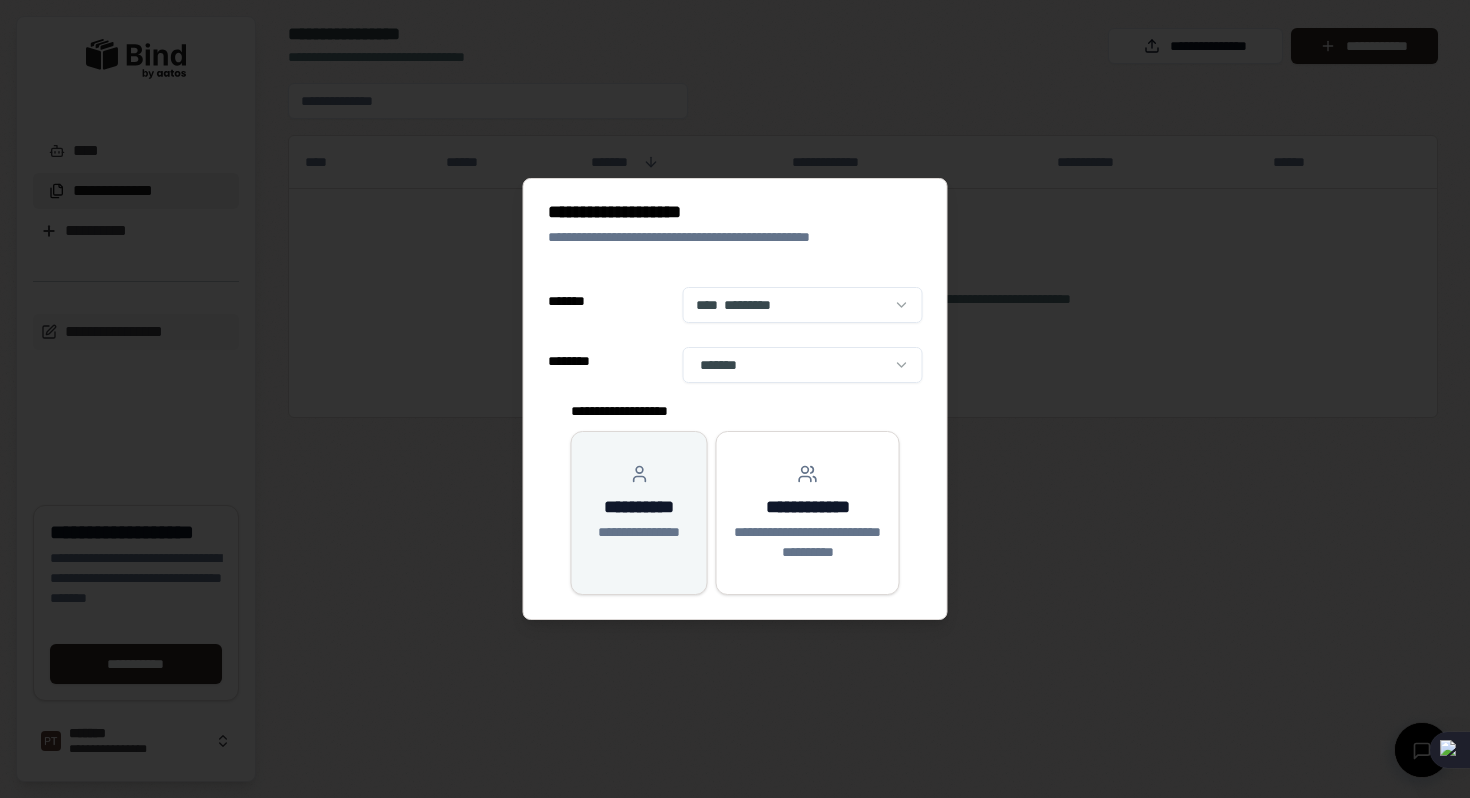 click on "**********" at bounding box center (639, 507) 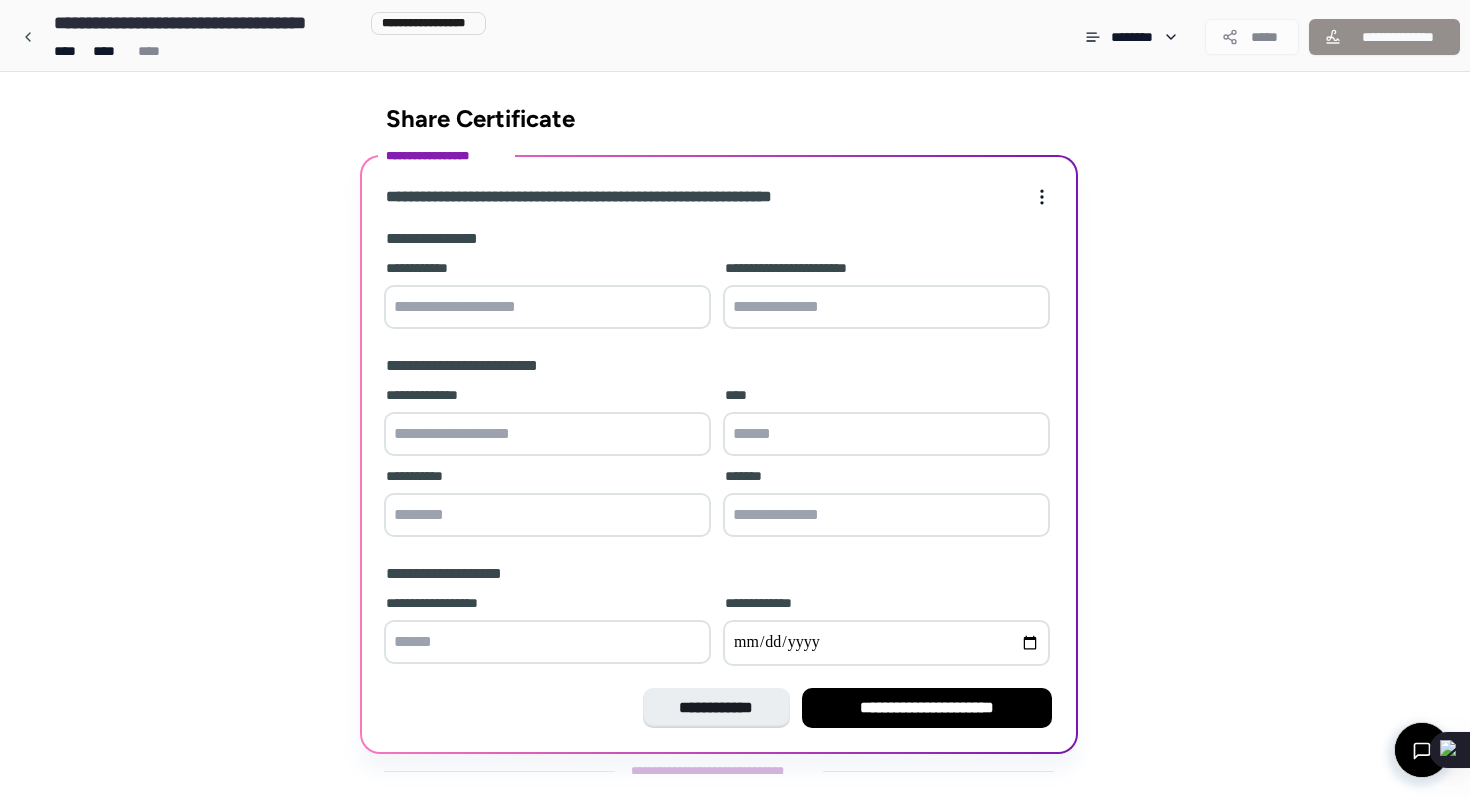 scroll, scrollTop: 34, scrollLeft: 0, axis: vertical 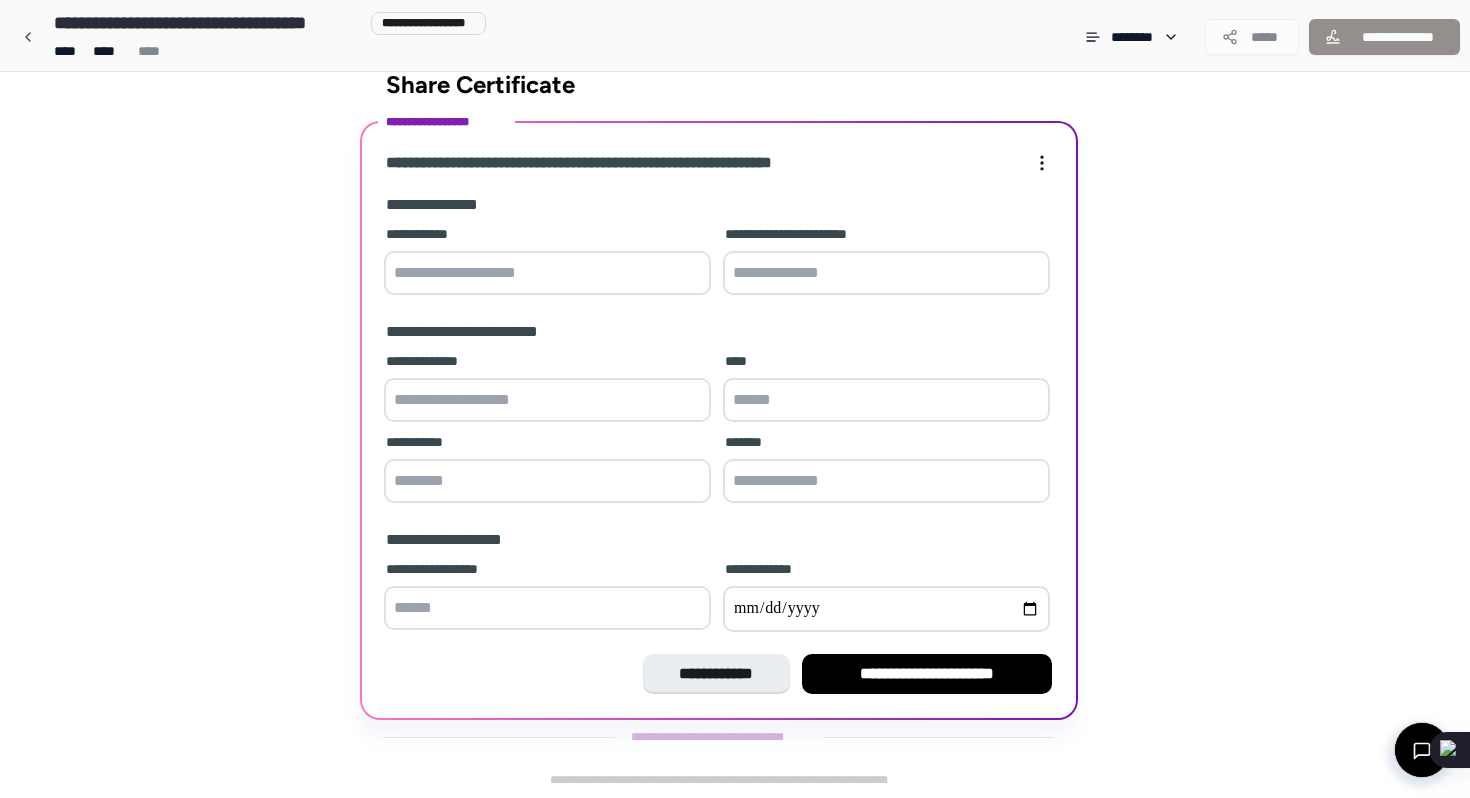 click at bounding box center (547, 273) 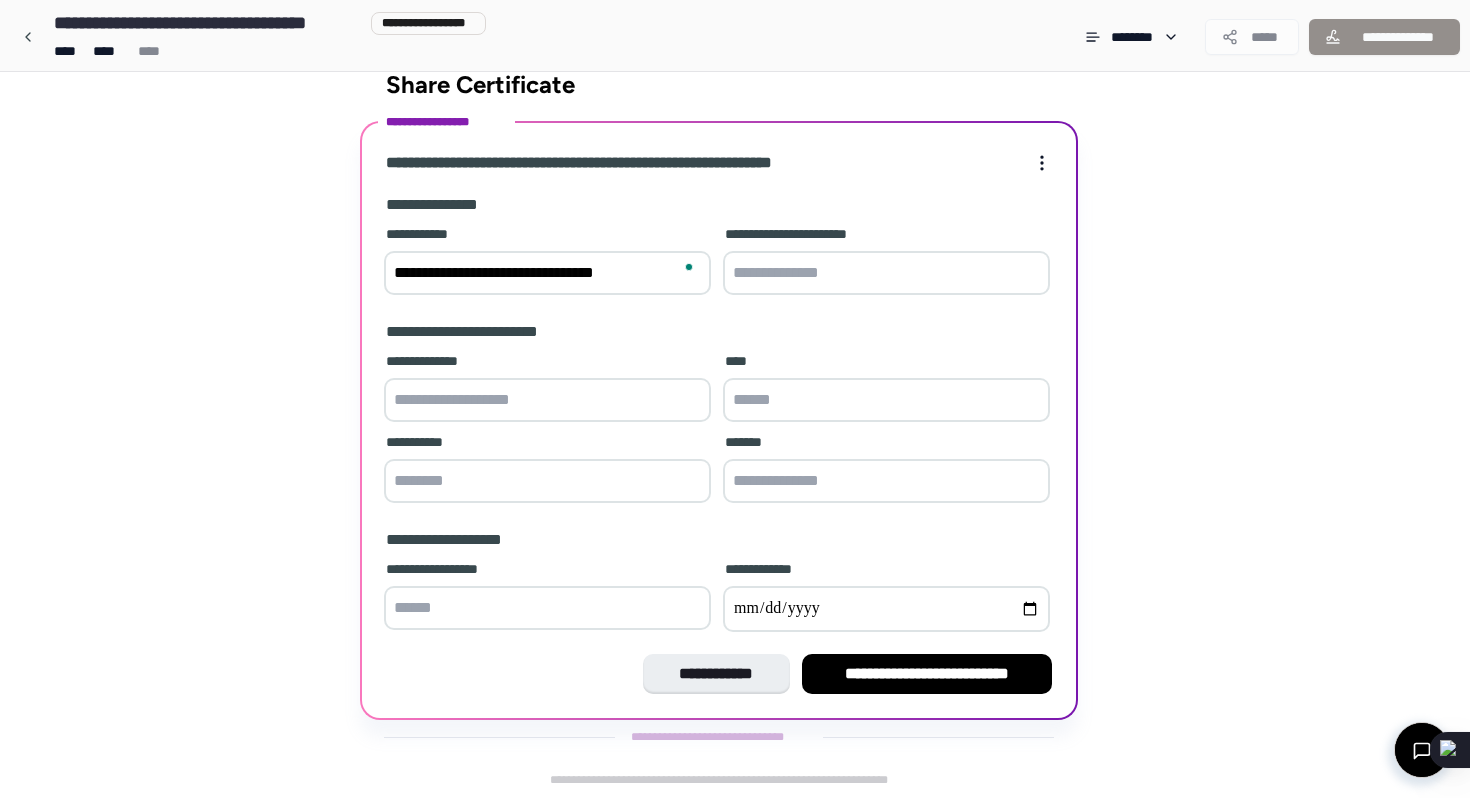 type on "**********" 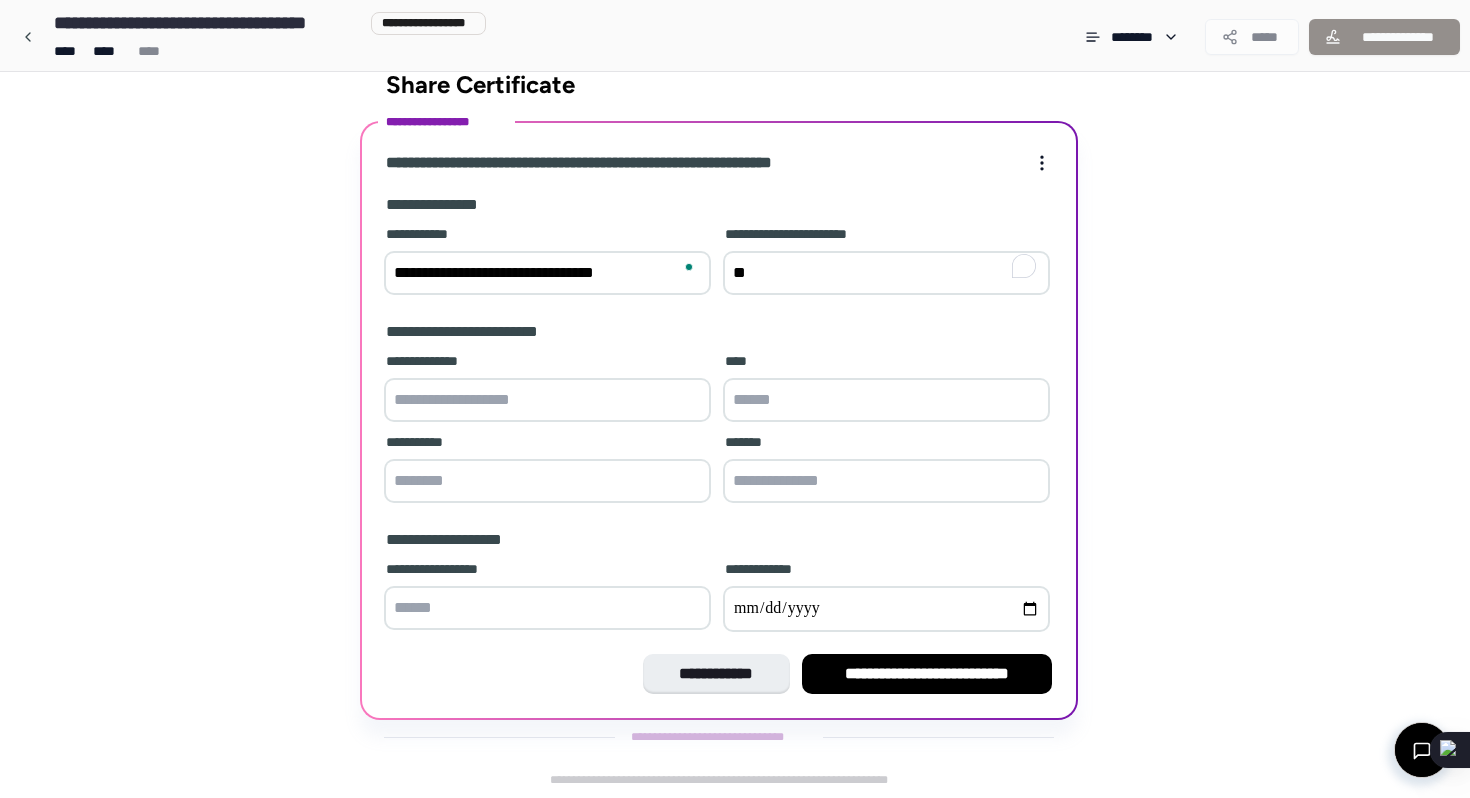 type on "*********" 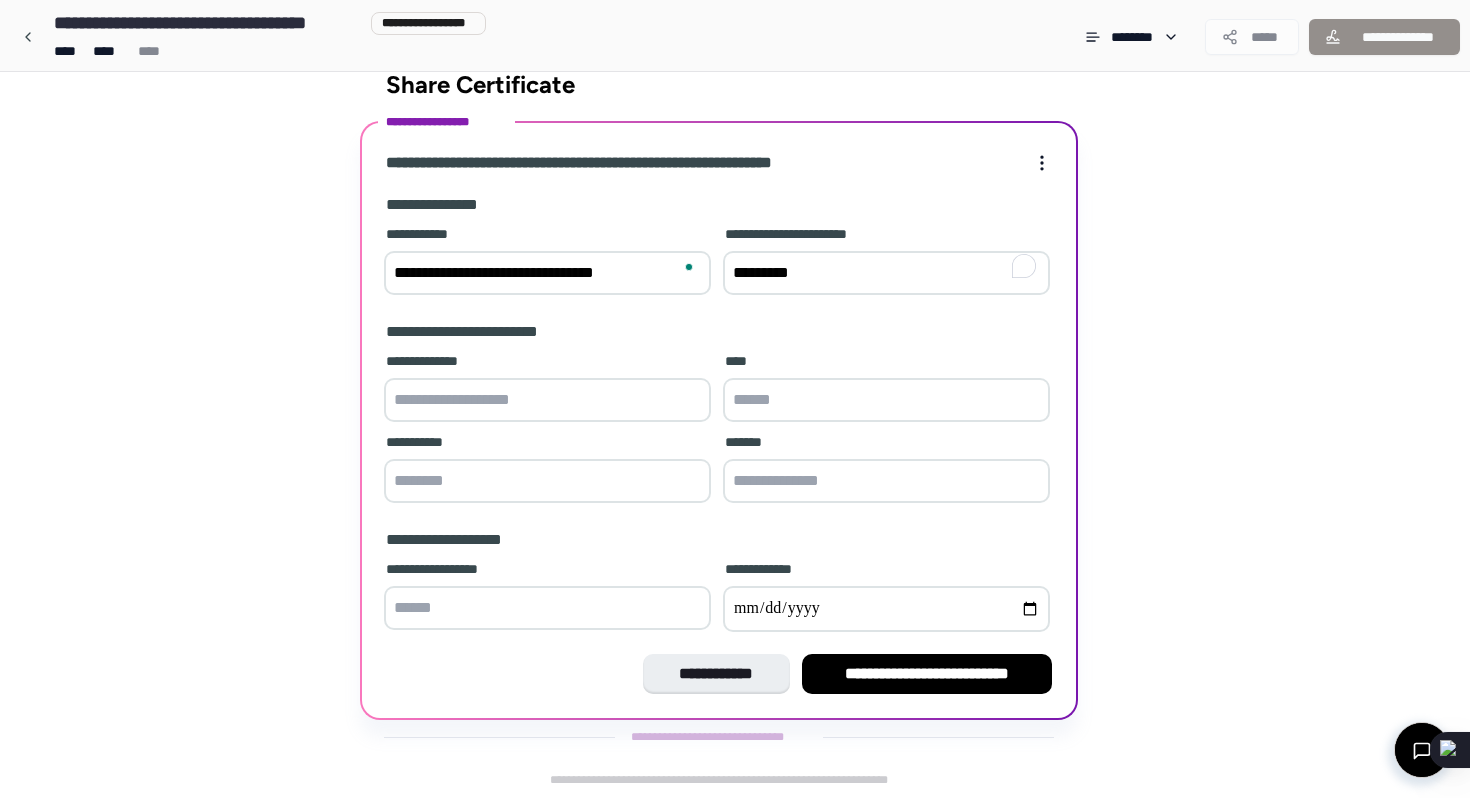 type on "**********" 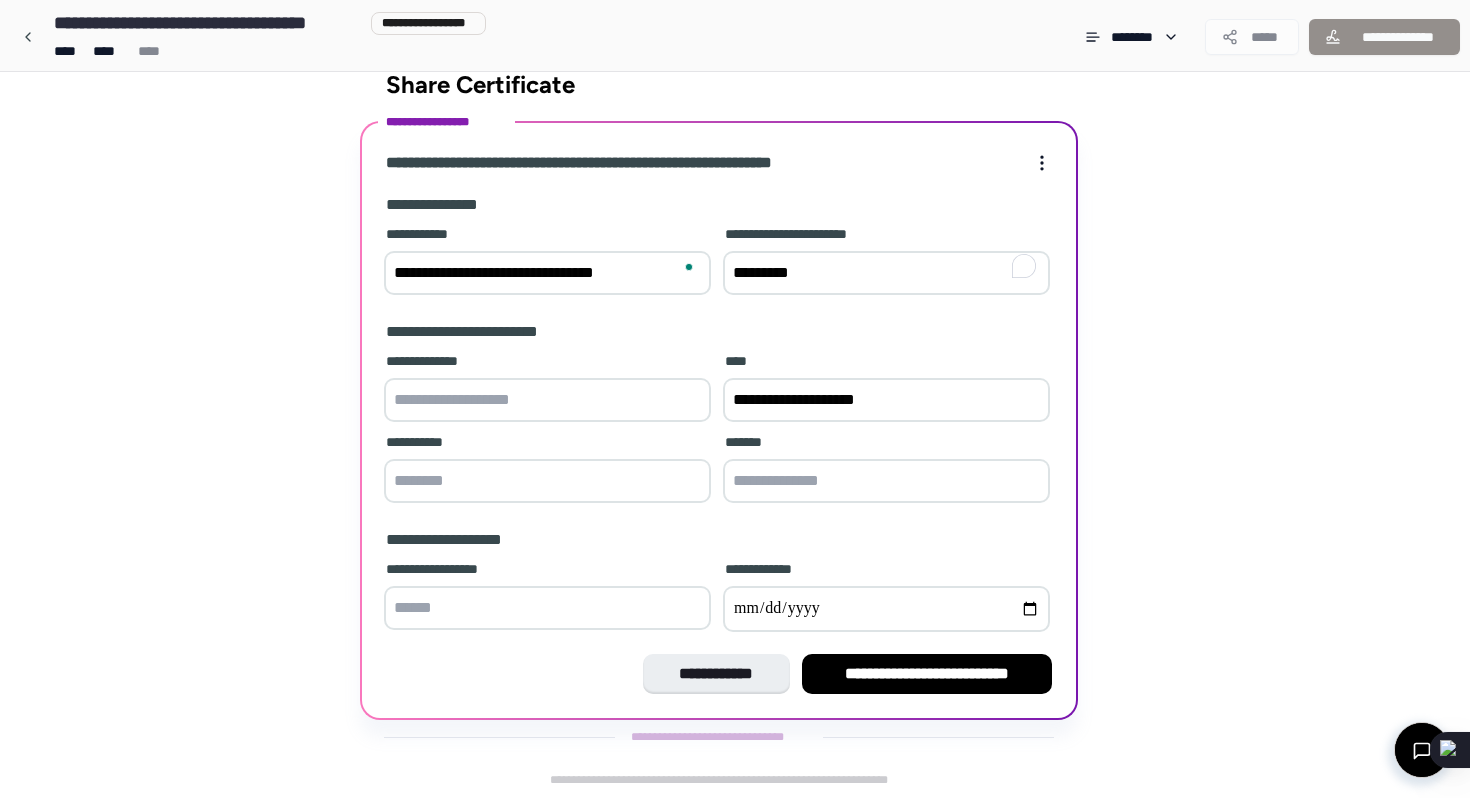 type on "*****" 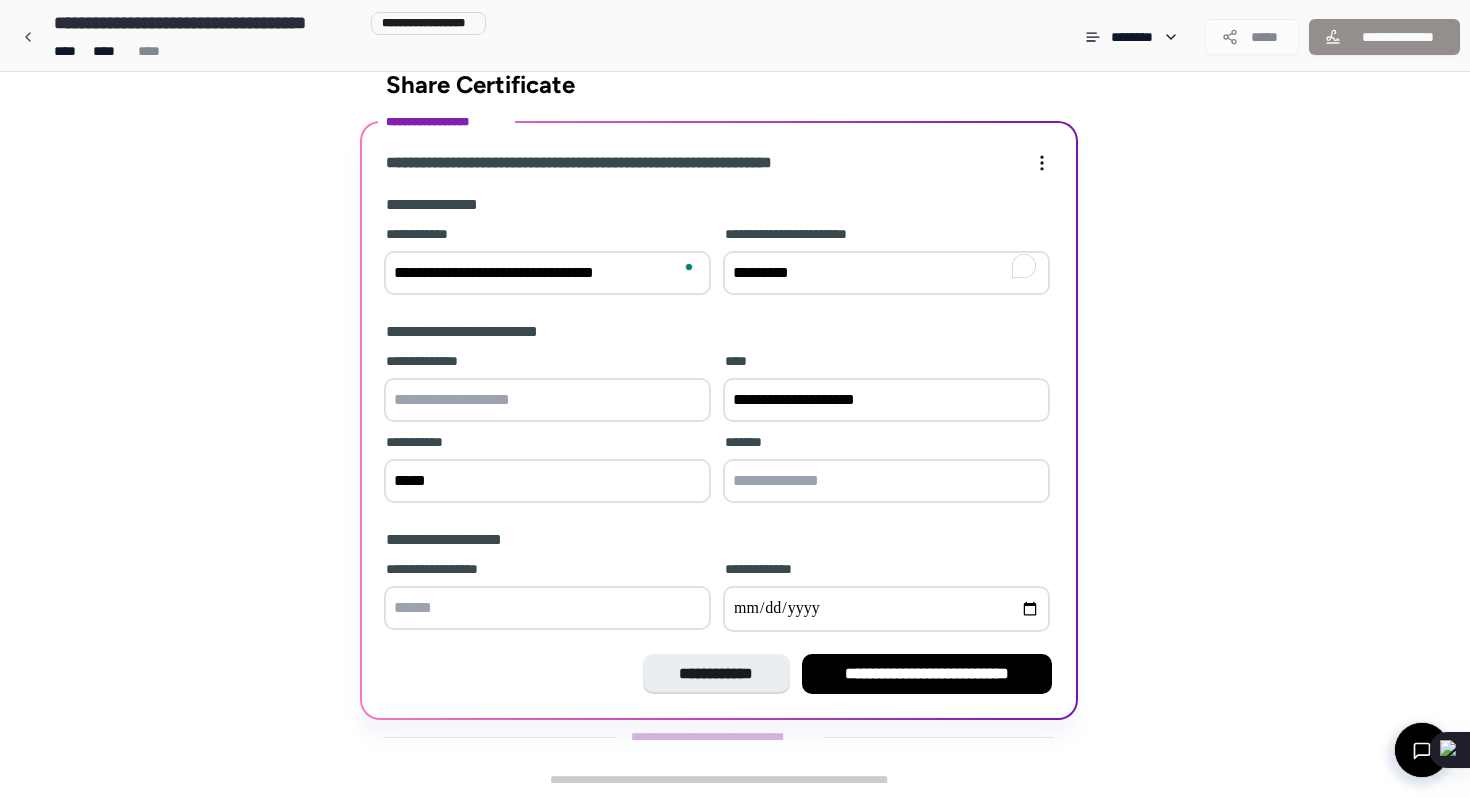type on "*********" 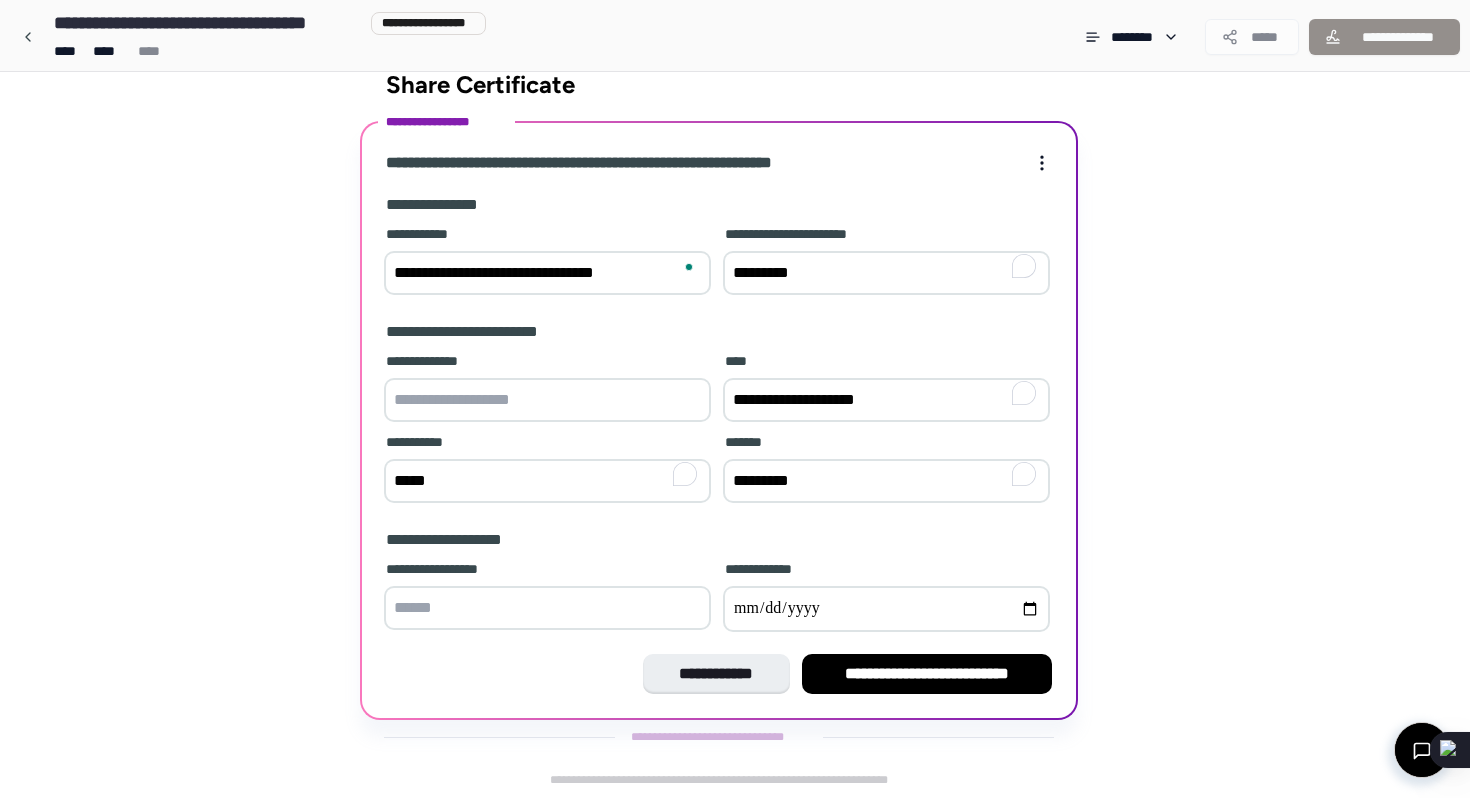 click at bounding box center [547, 400] 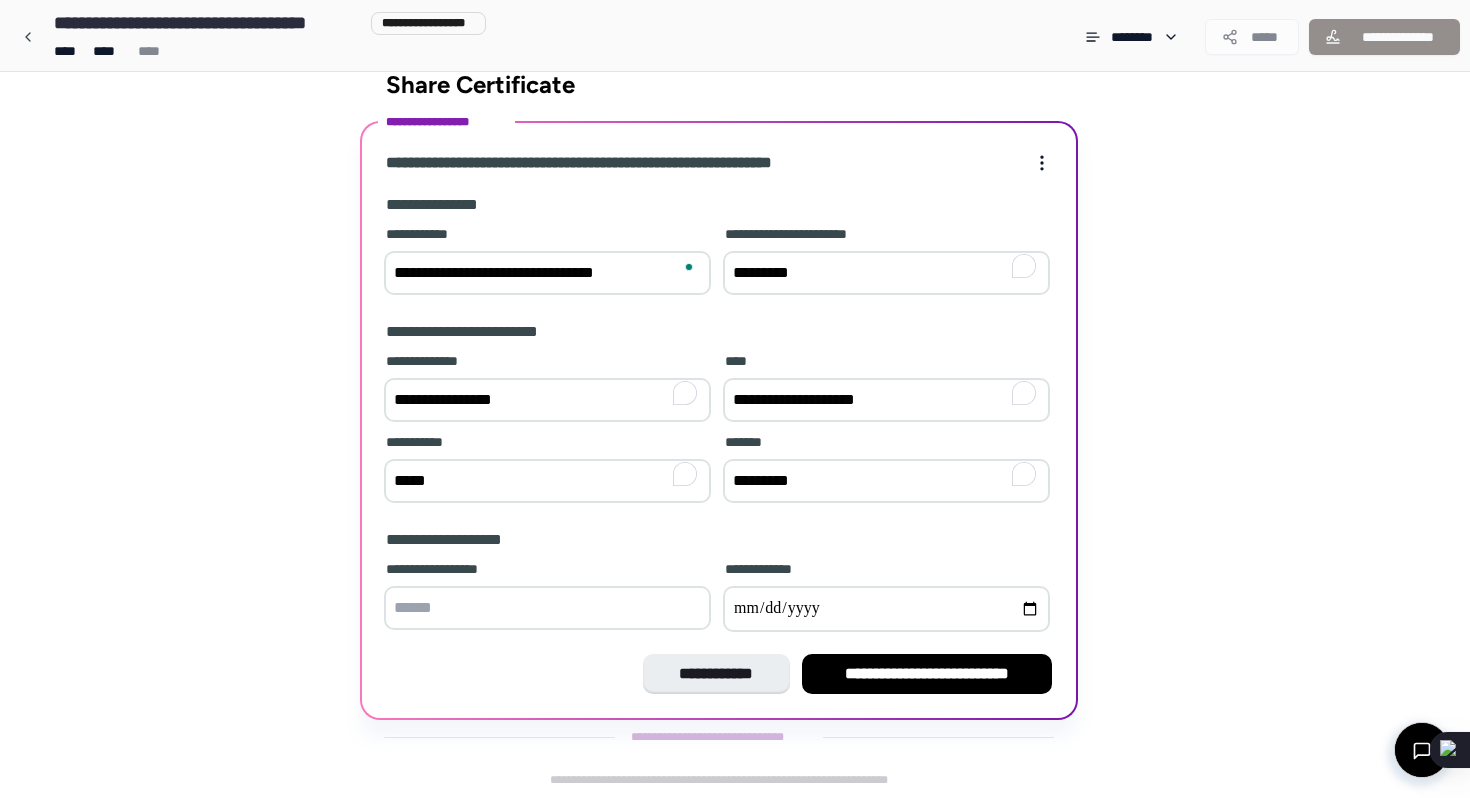 type on "**********" 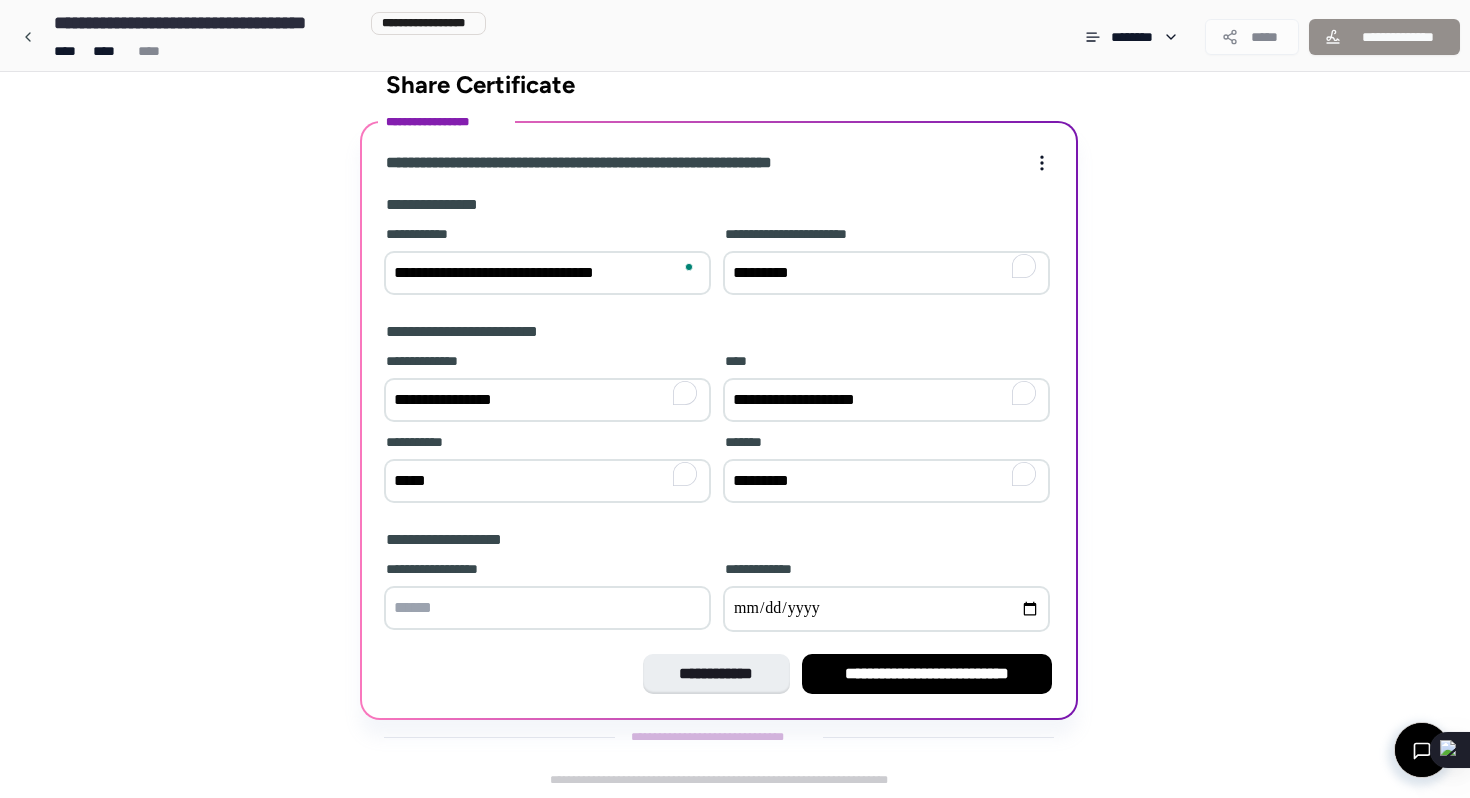click at bounding box center (547, 608) 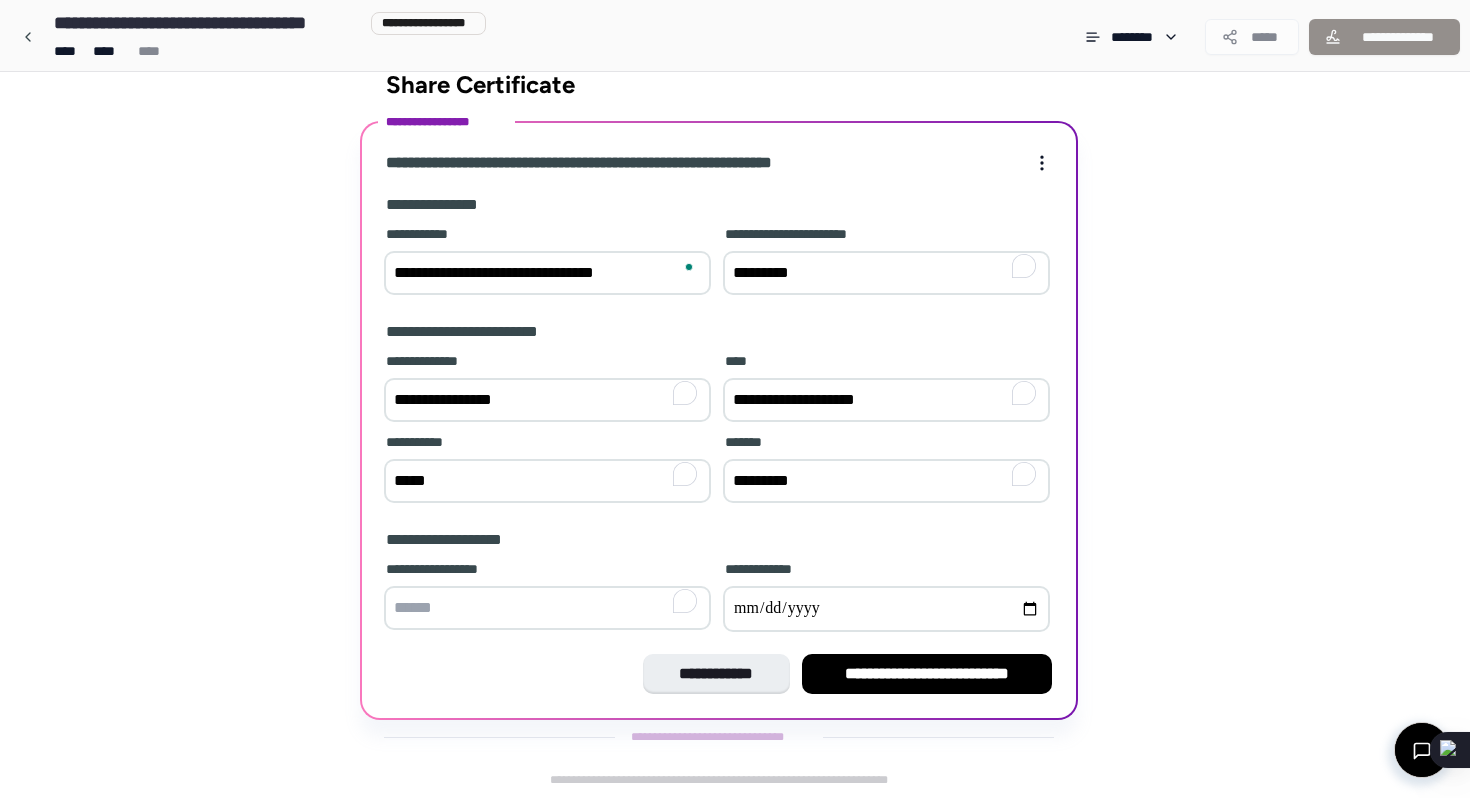 click at bounding box center (547, 608) 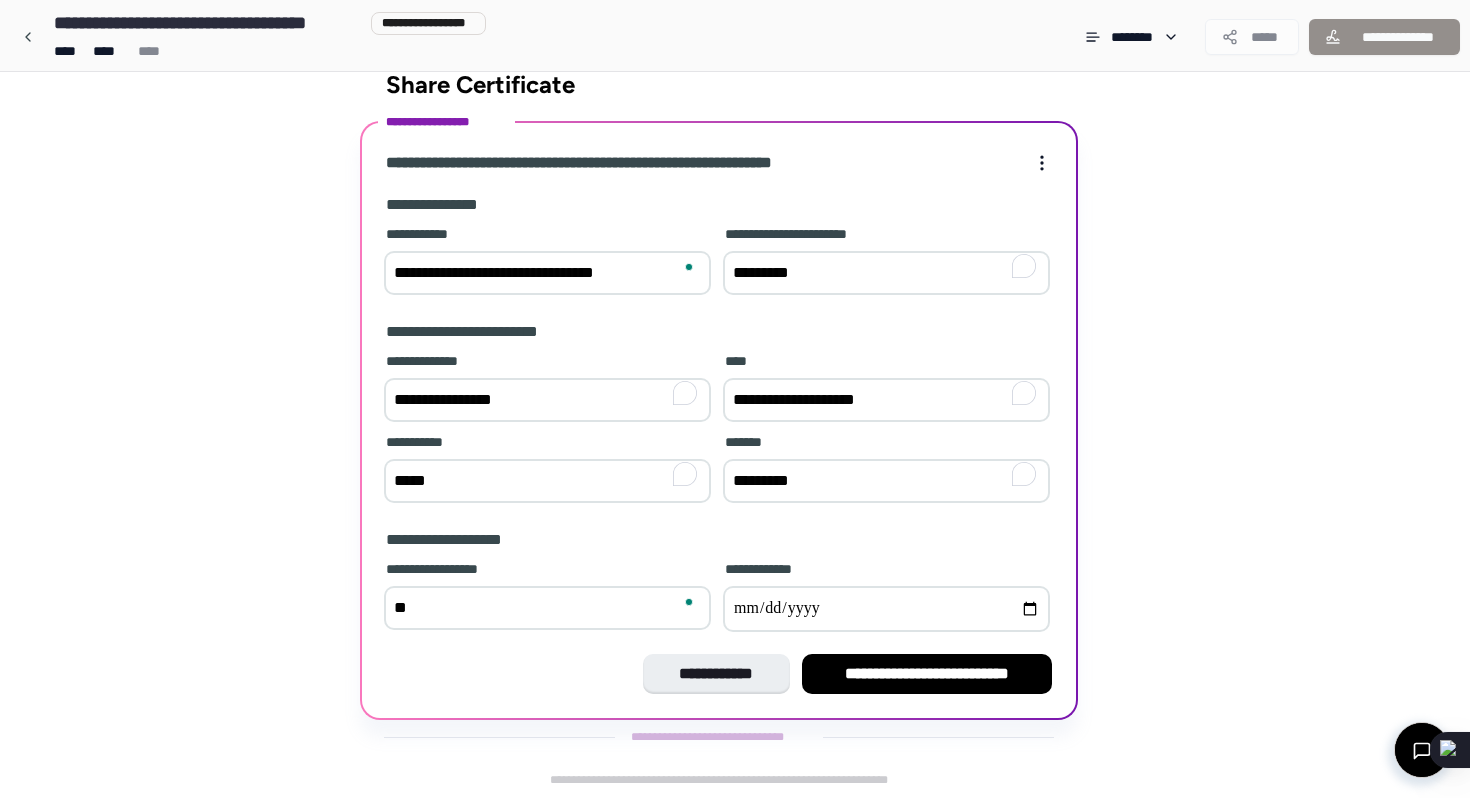 type on "*" 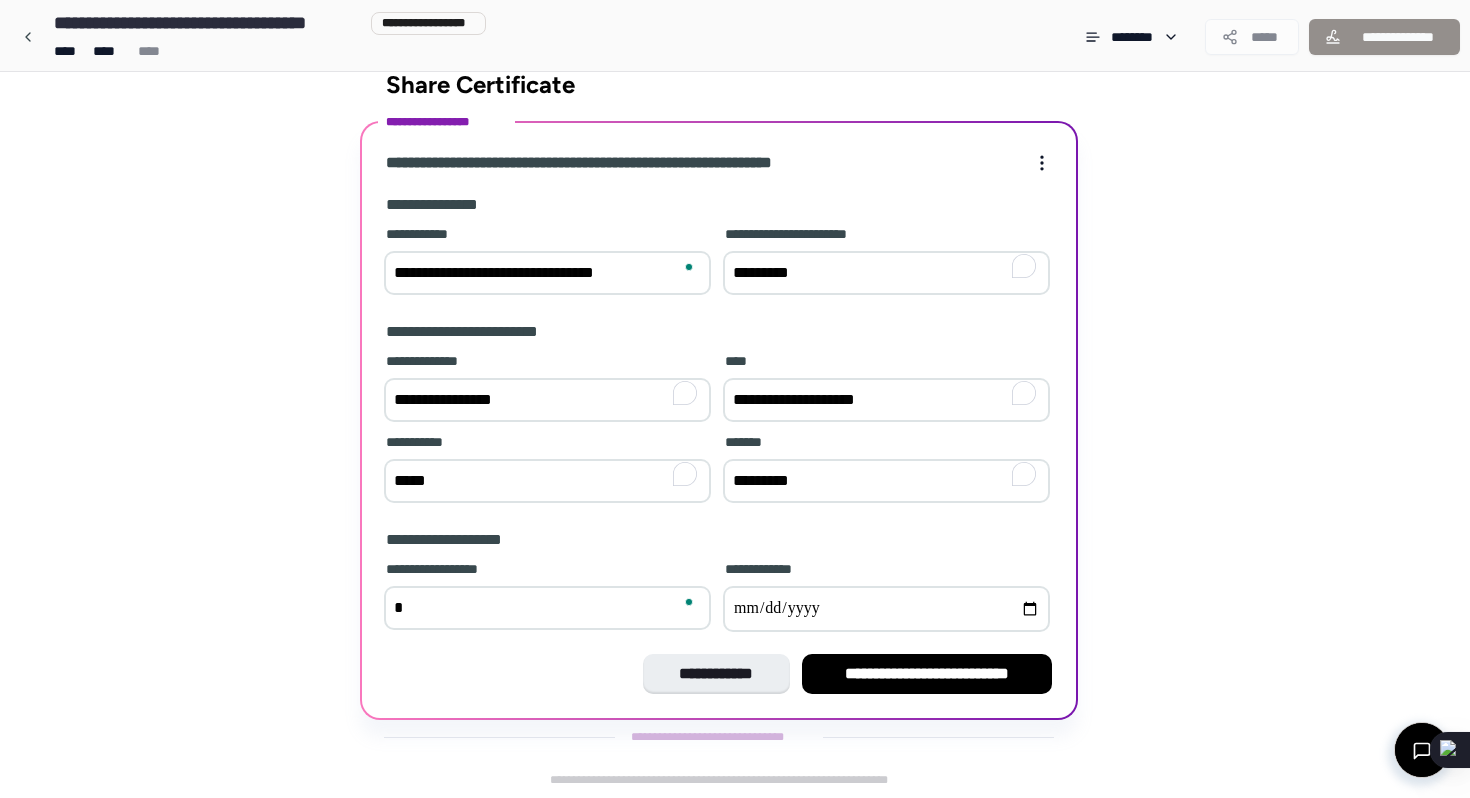 type 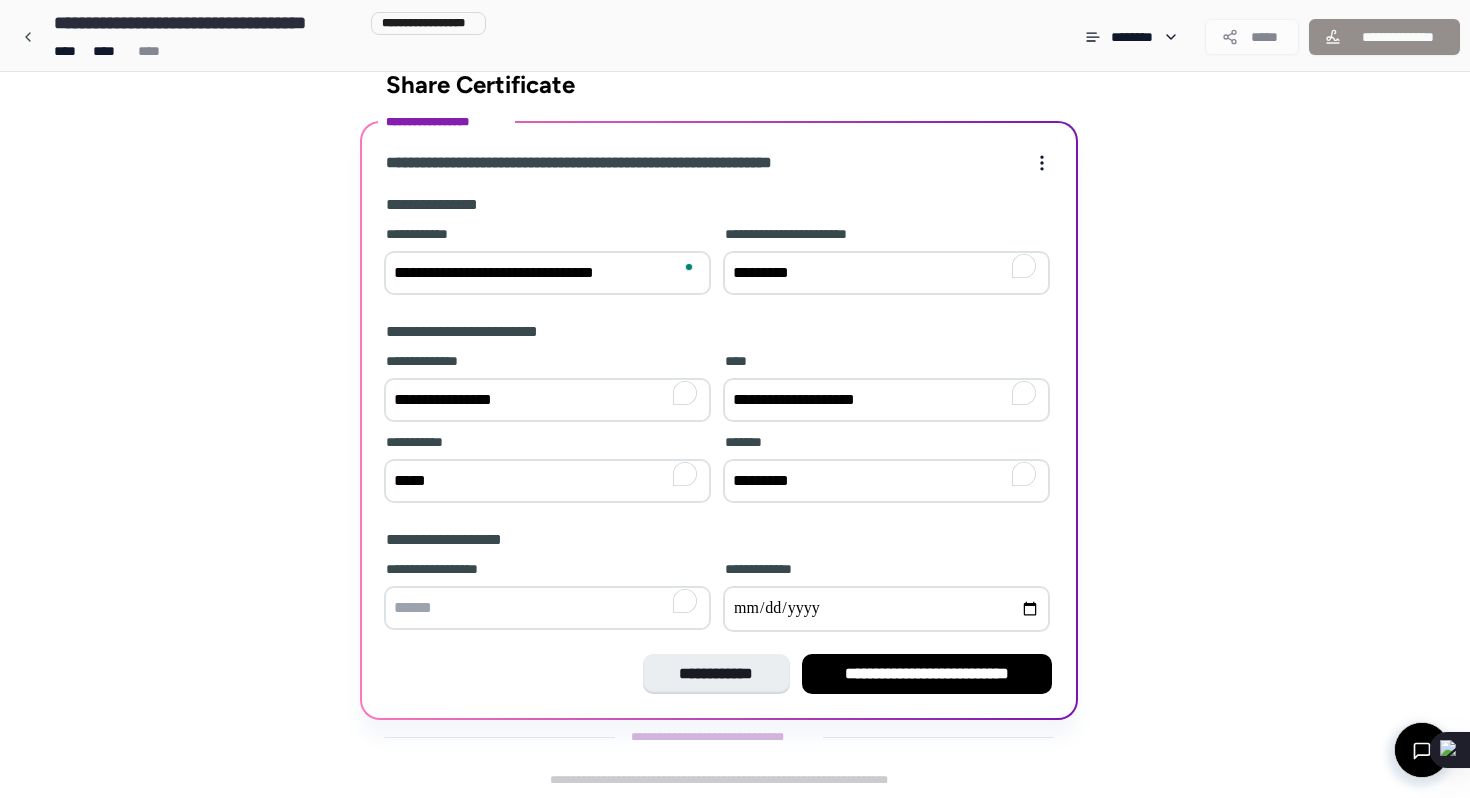 click at bounding box center [547, 608] 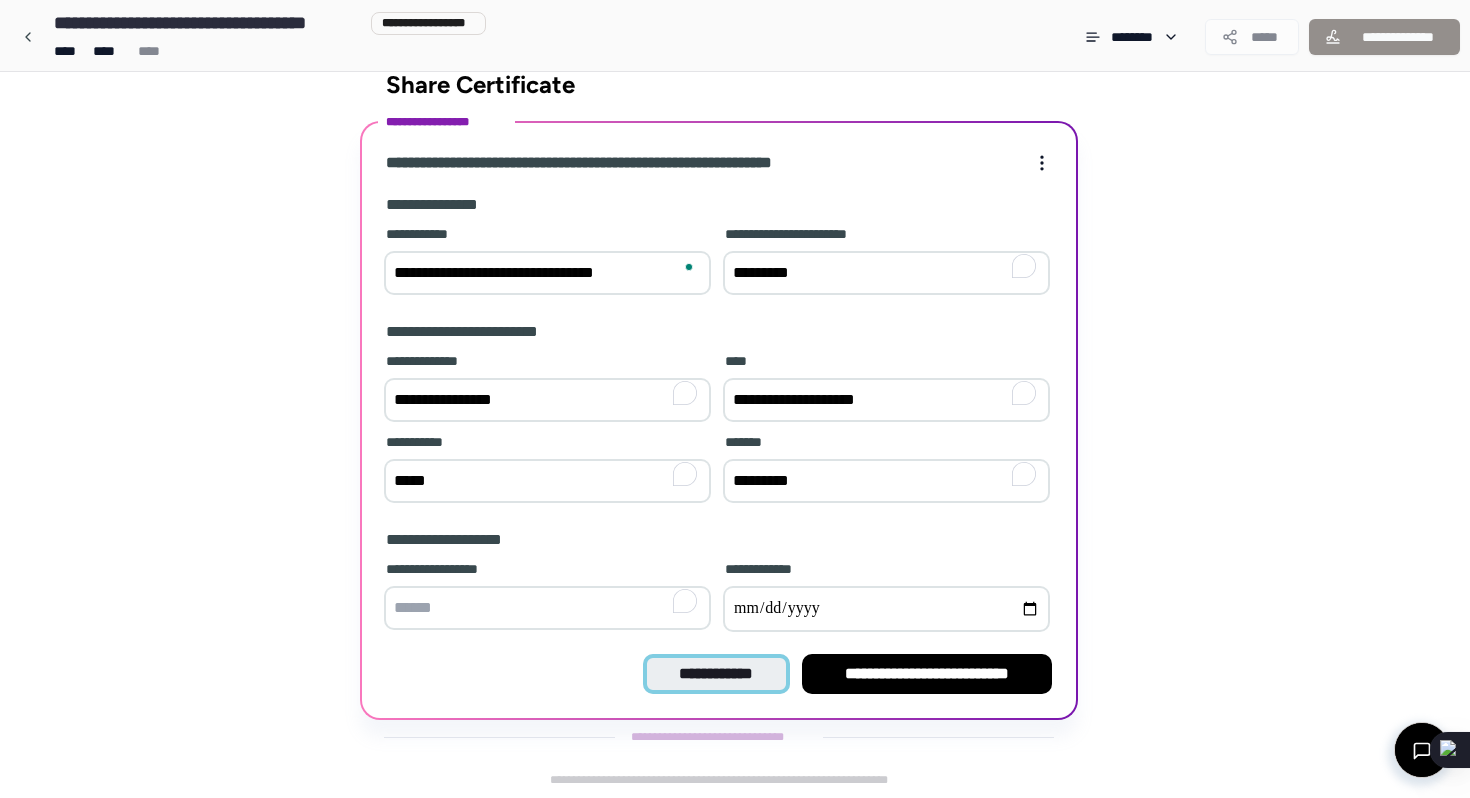 click on "**********" at bounding box center (716, 674) 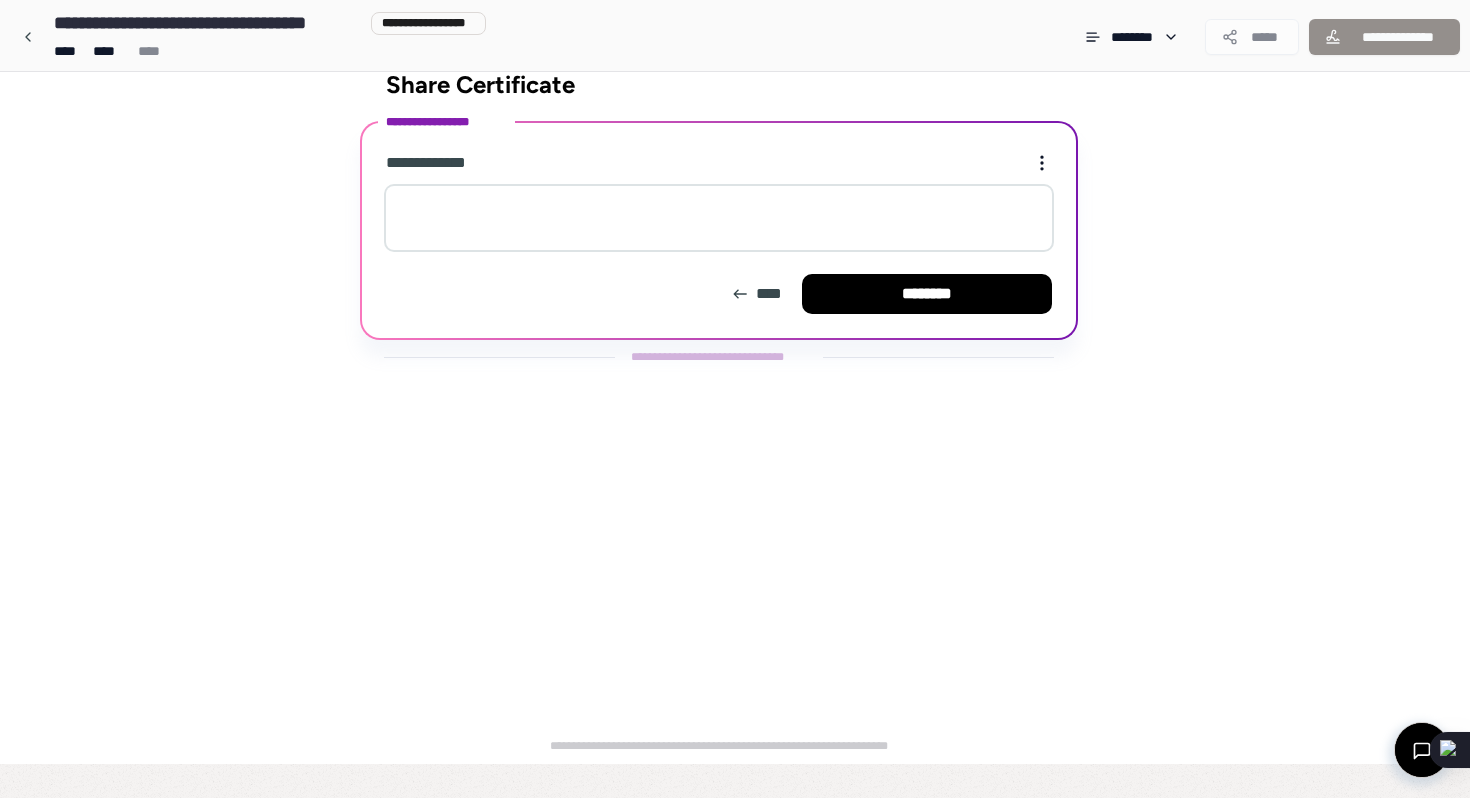 scroll, scrollTop: 0, scrollLeft: 0, axis: both 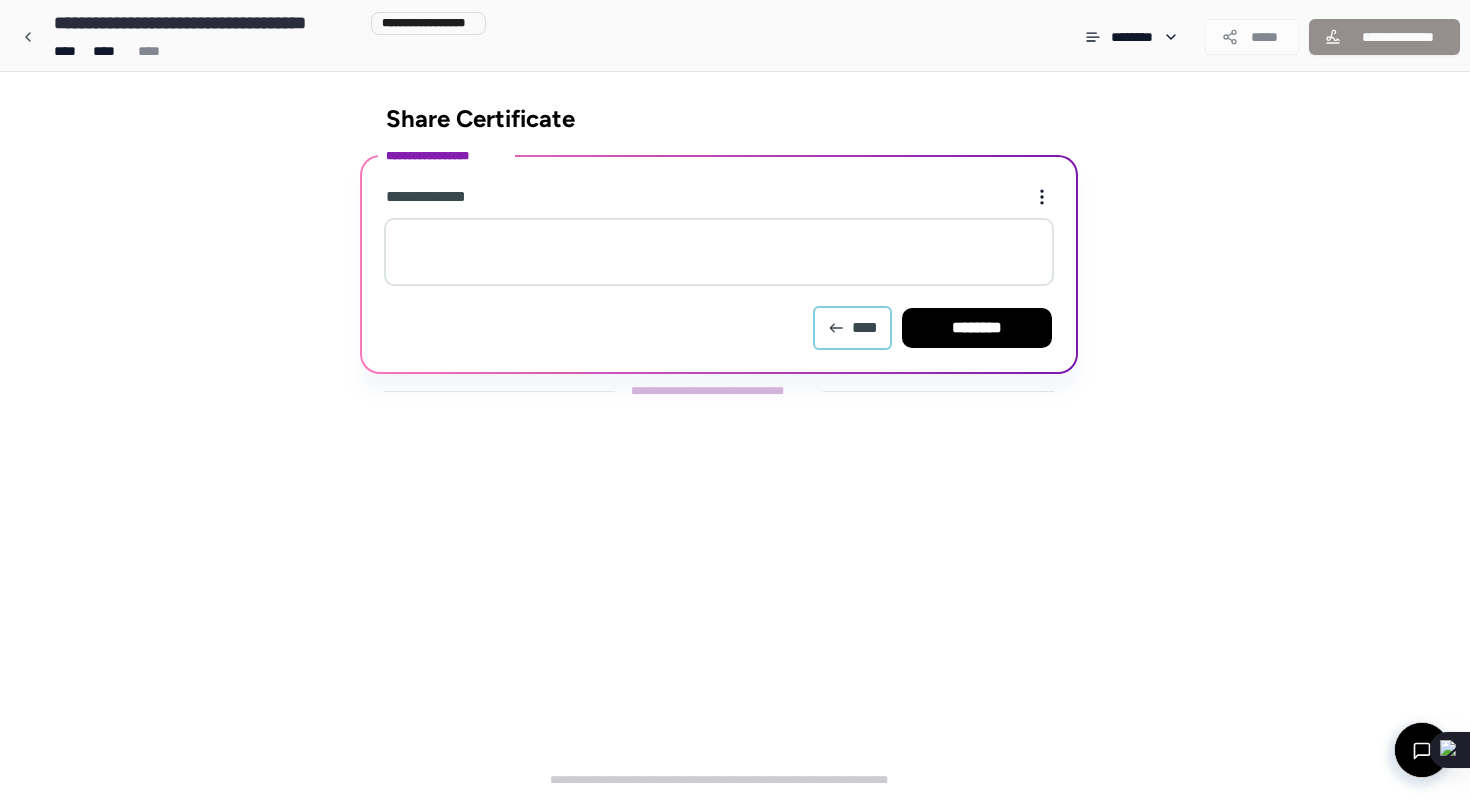 click on "****" at bounding box center [852, 328] 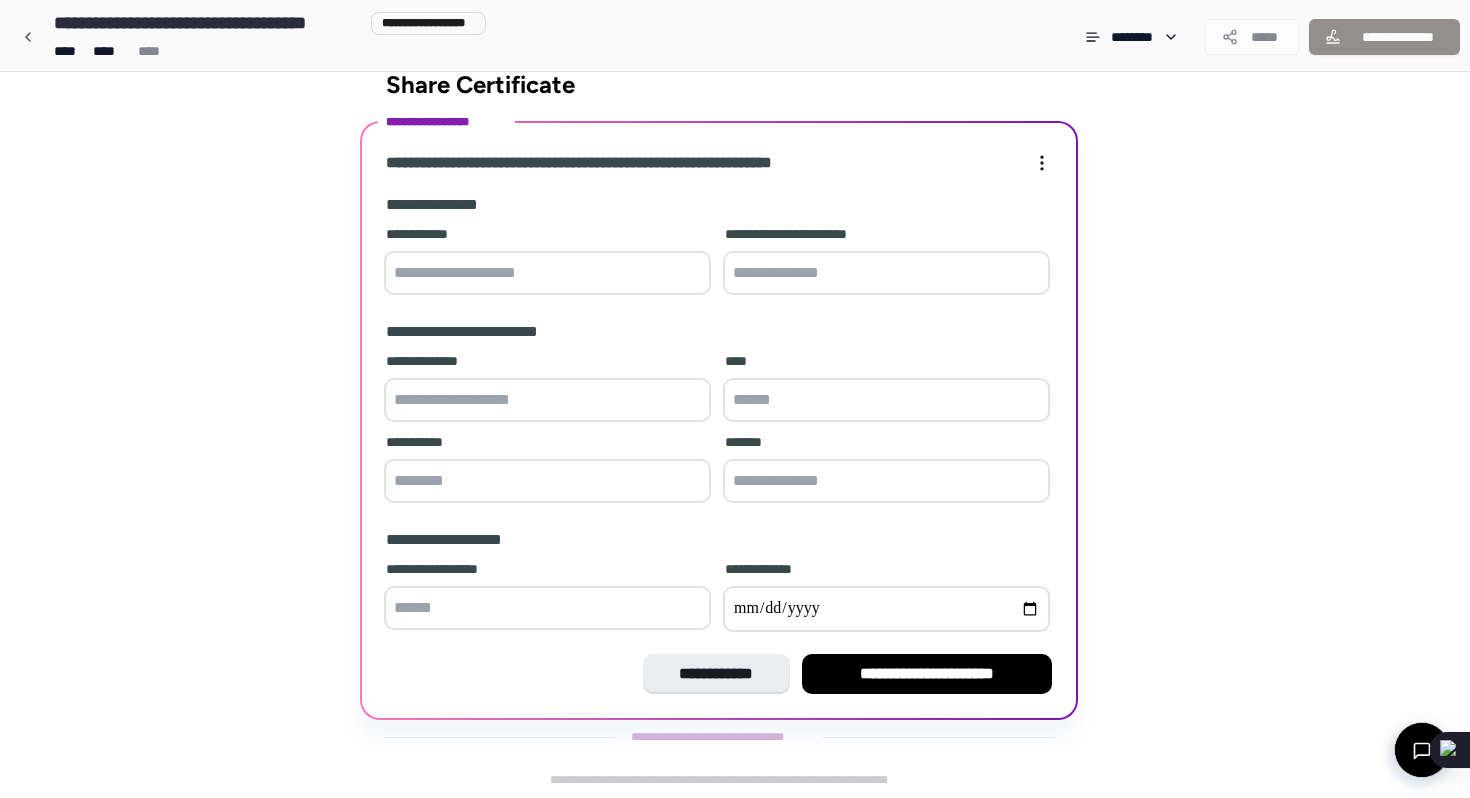click at bounding box center (547, 273) 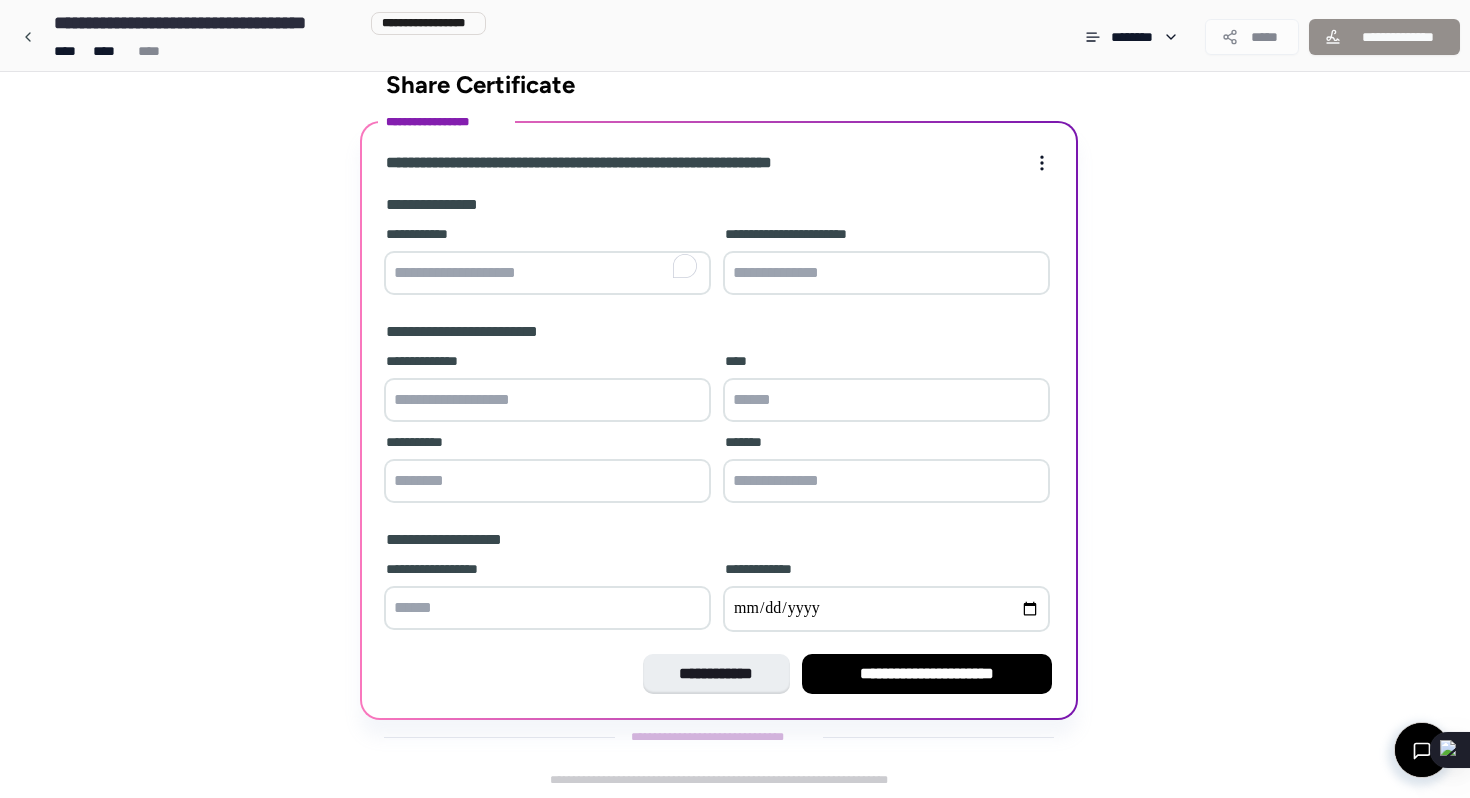 click at bounding box center [547, 273] 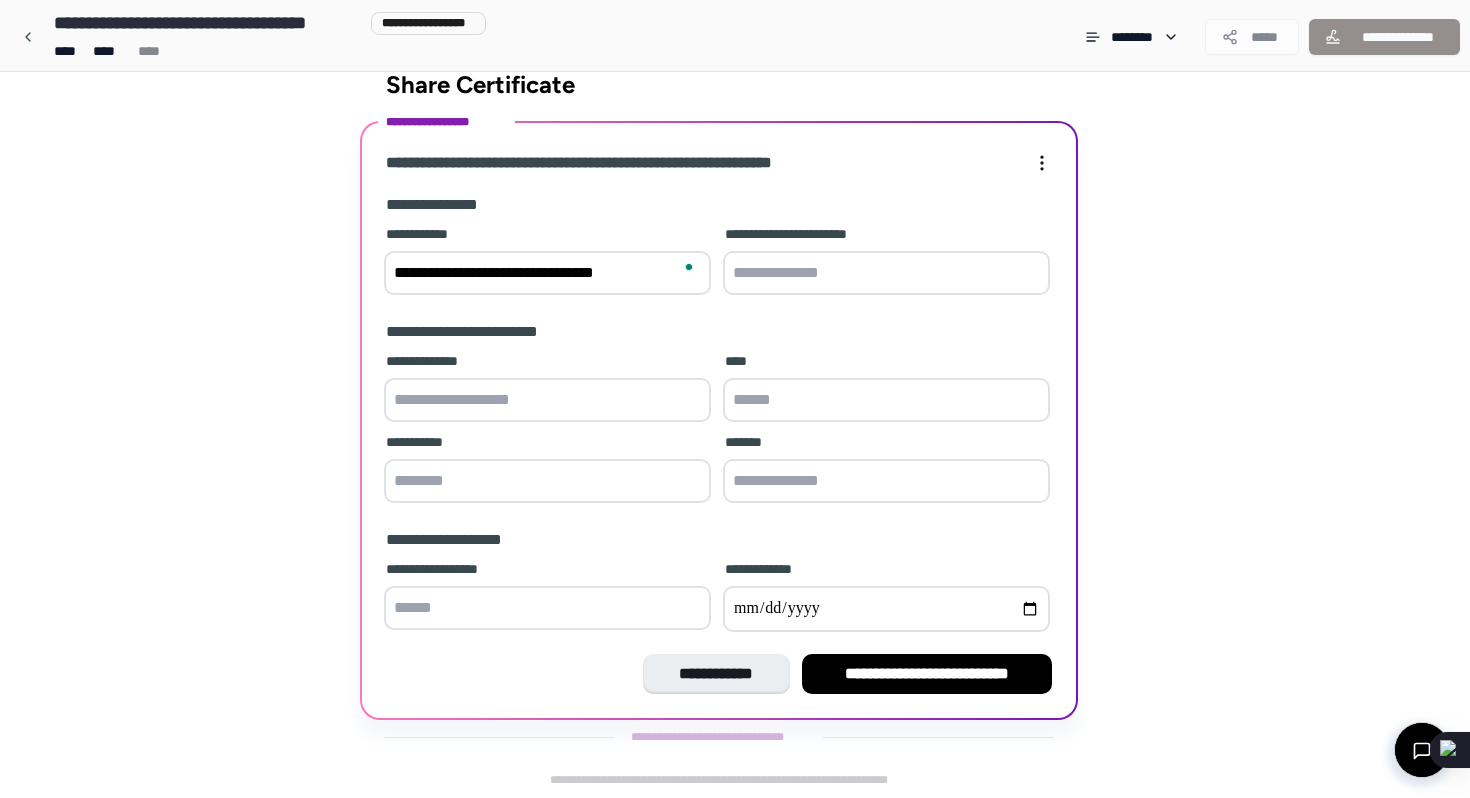 type on "**********" 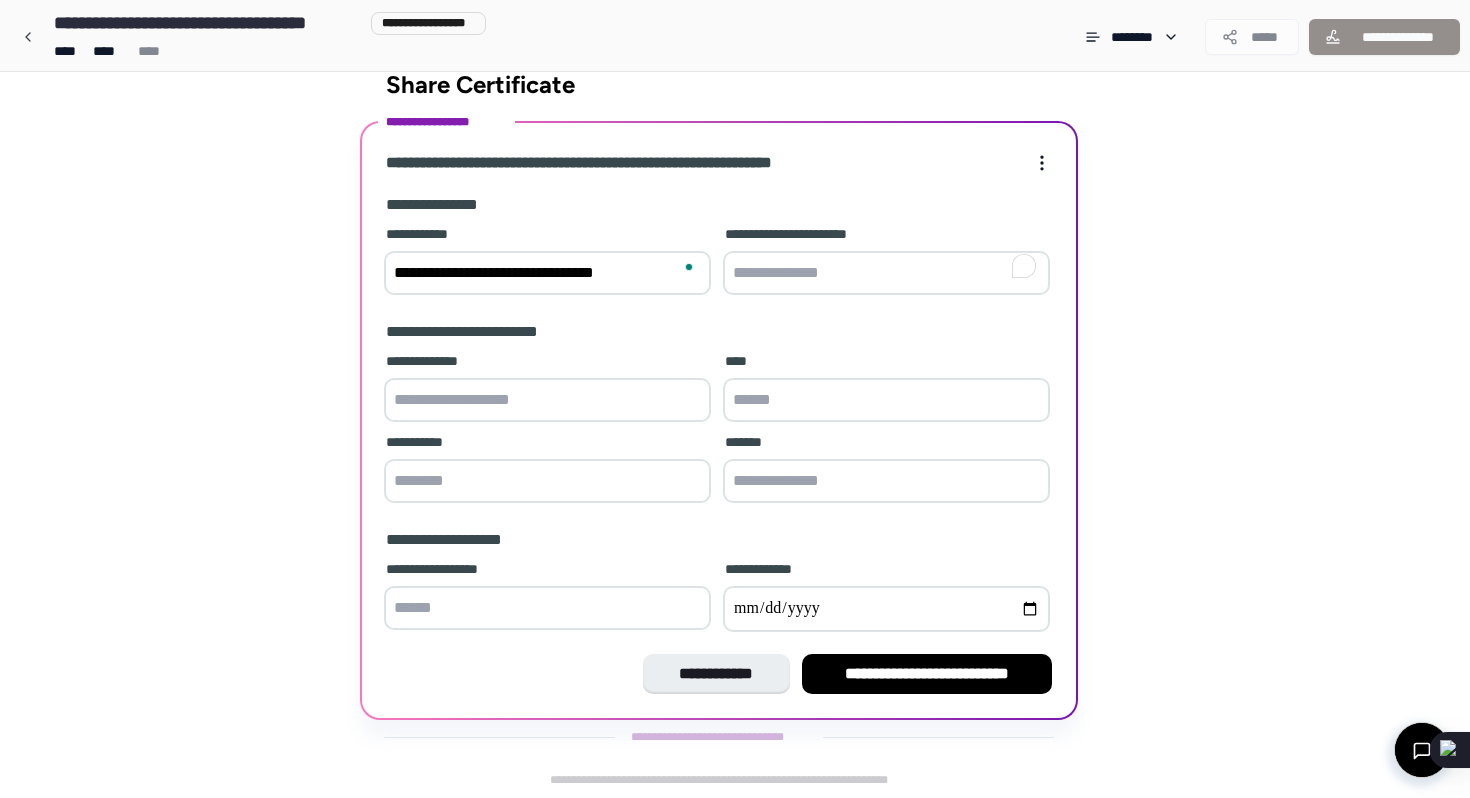 type on "*********" 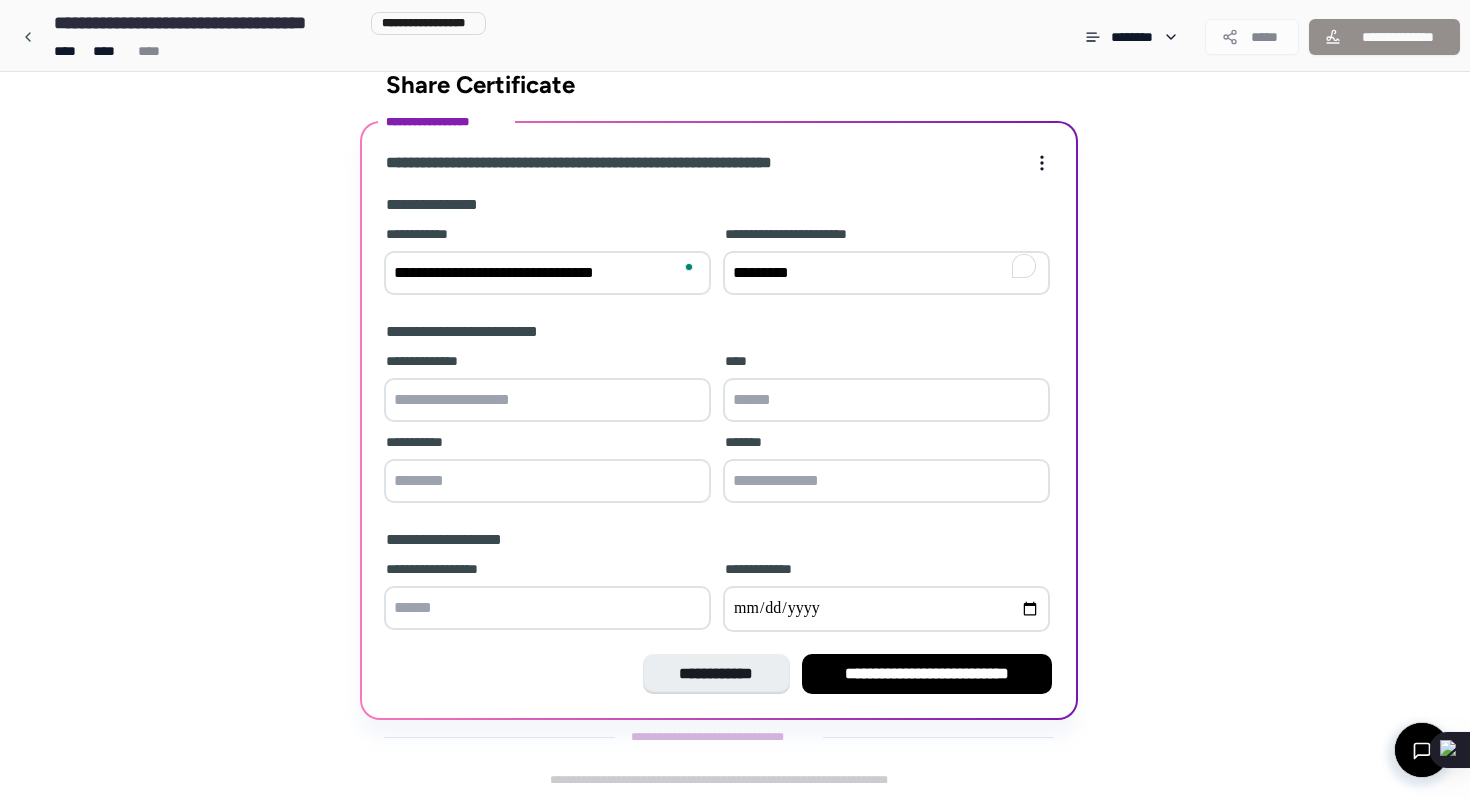 type on "**********" 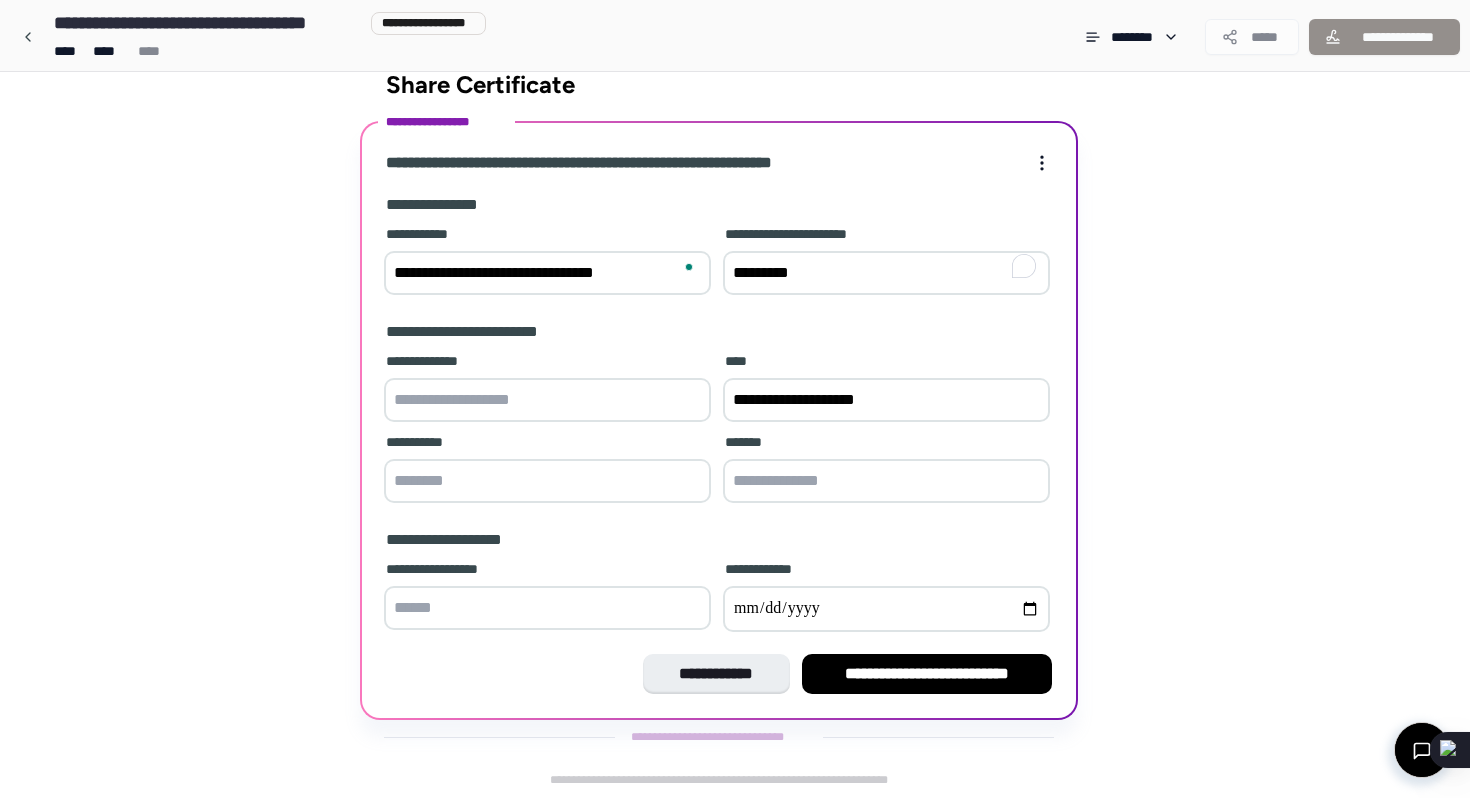 type on "*****" 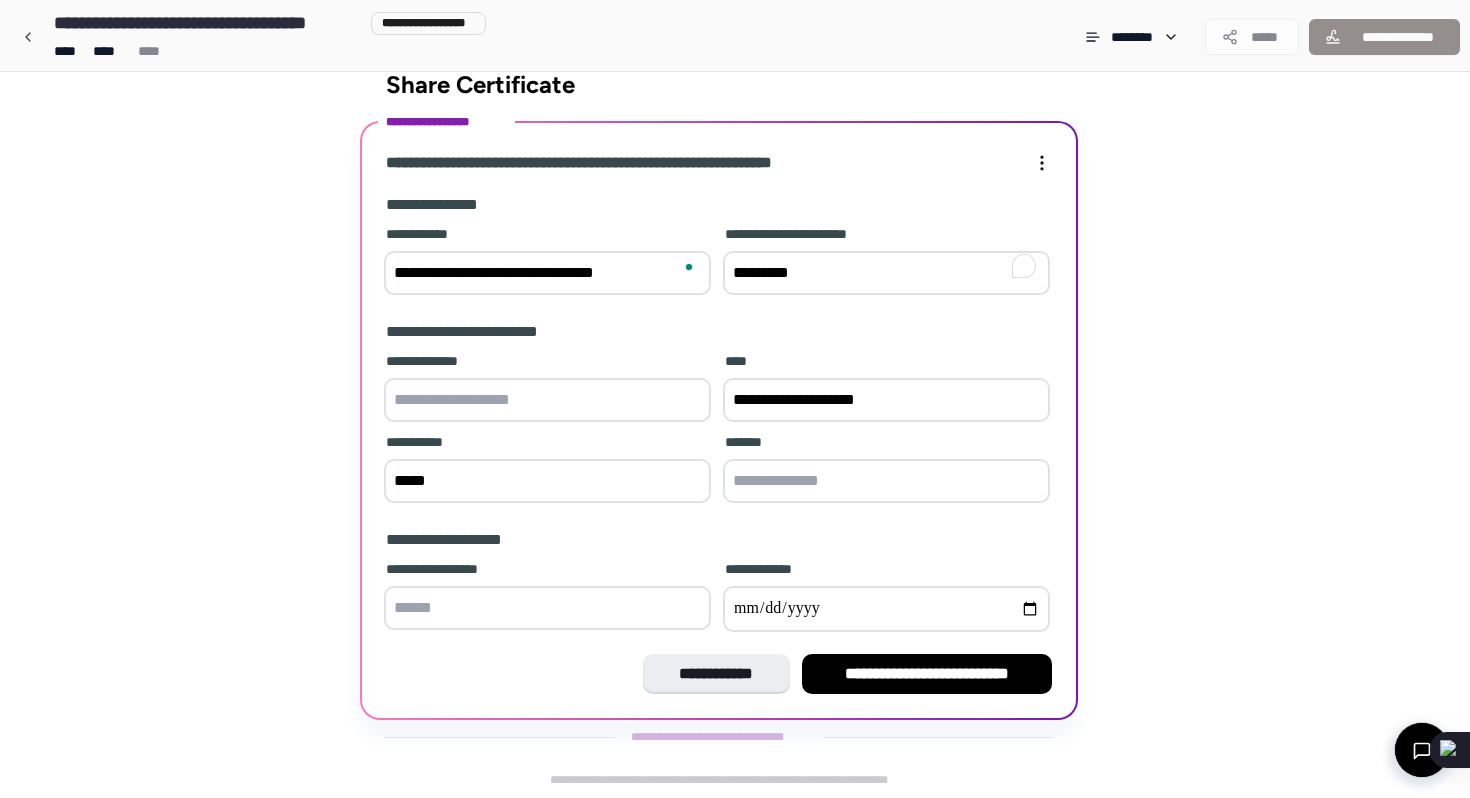 type on "*********" 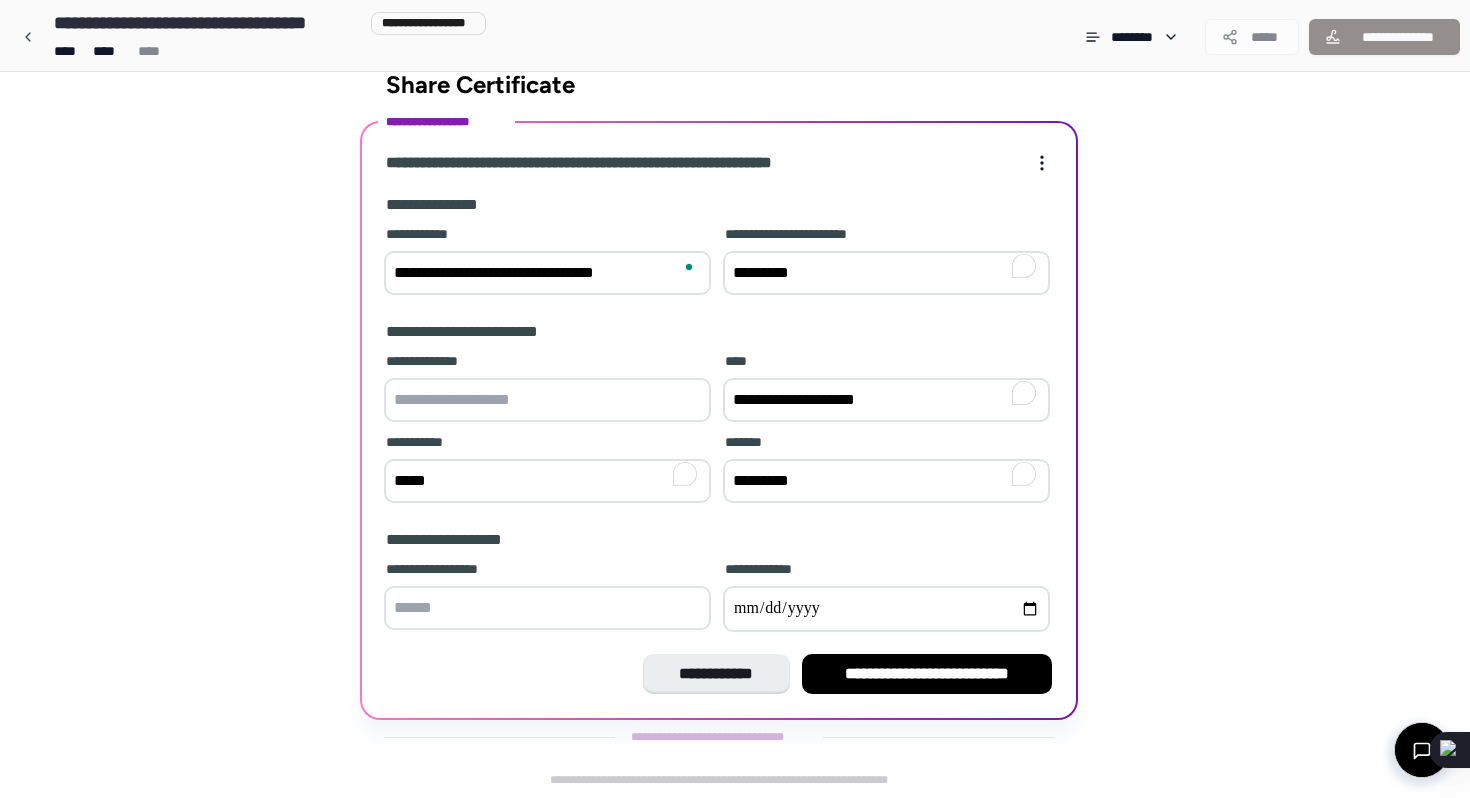 click at bounding box center [547, 400] 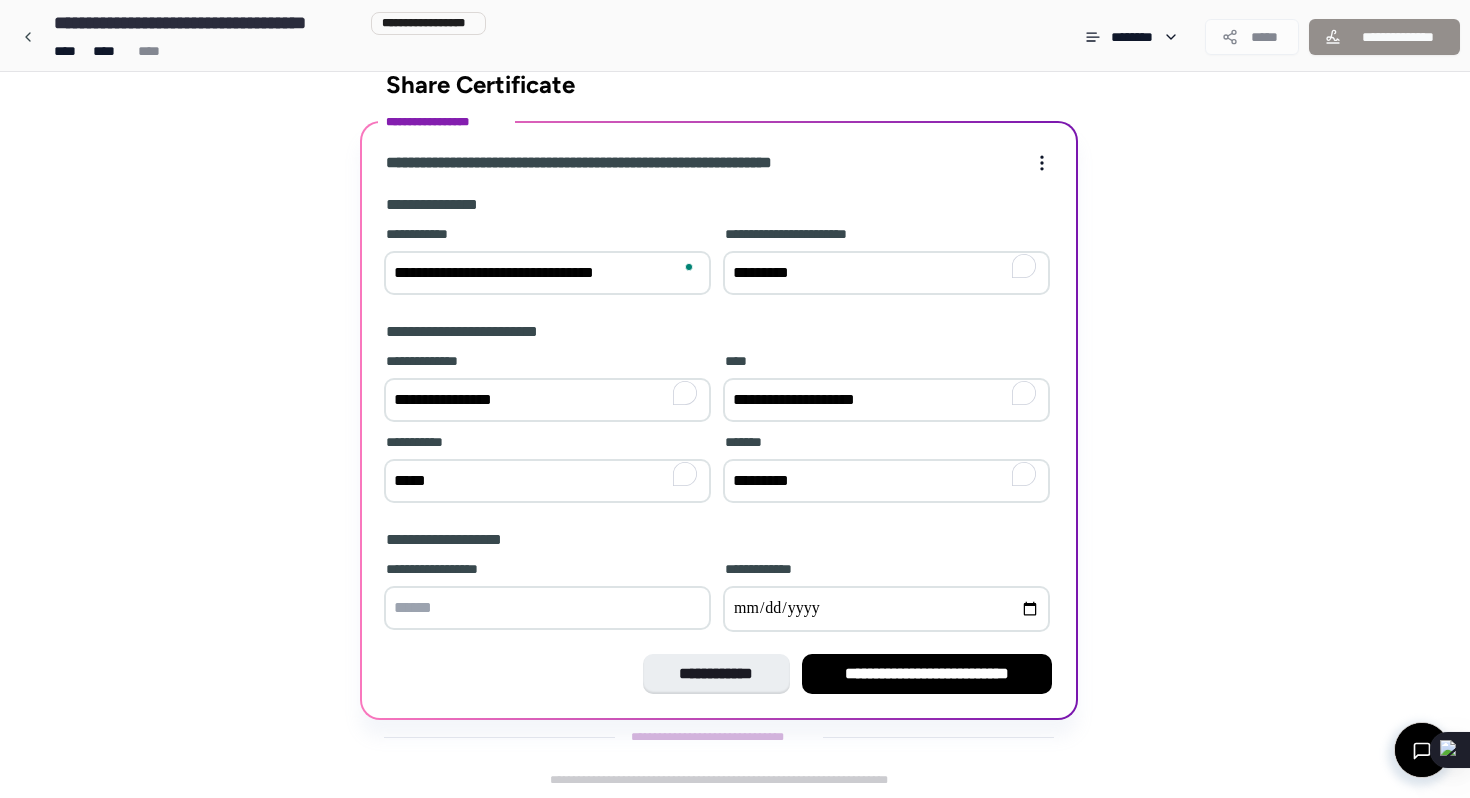 type on "**********" 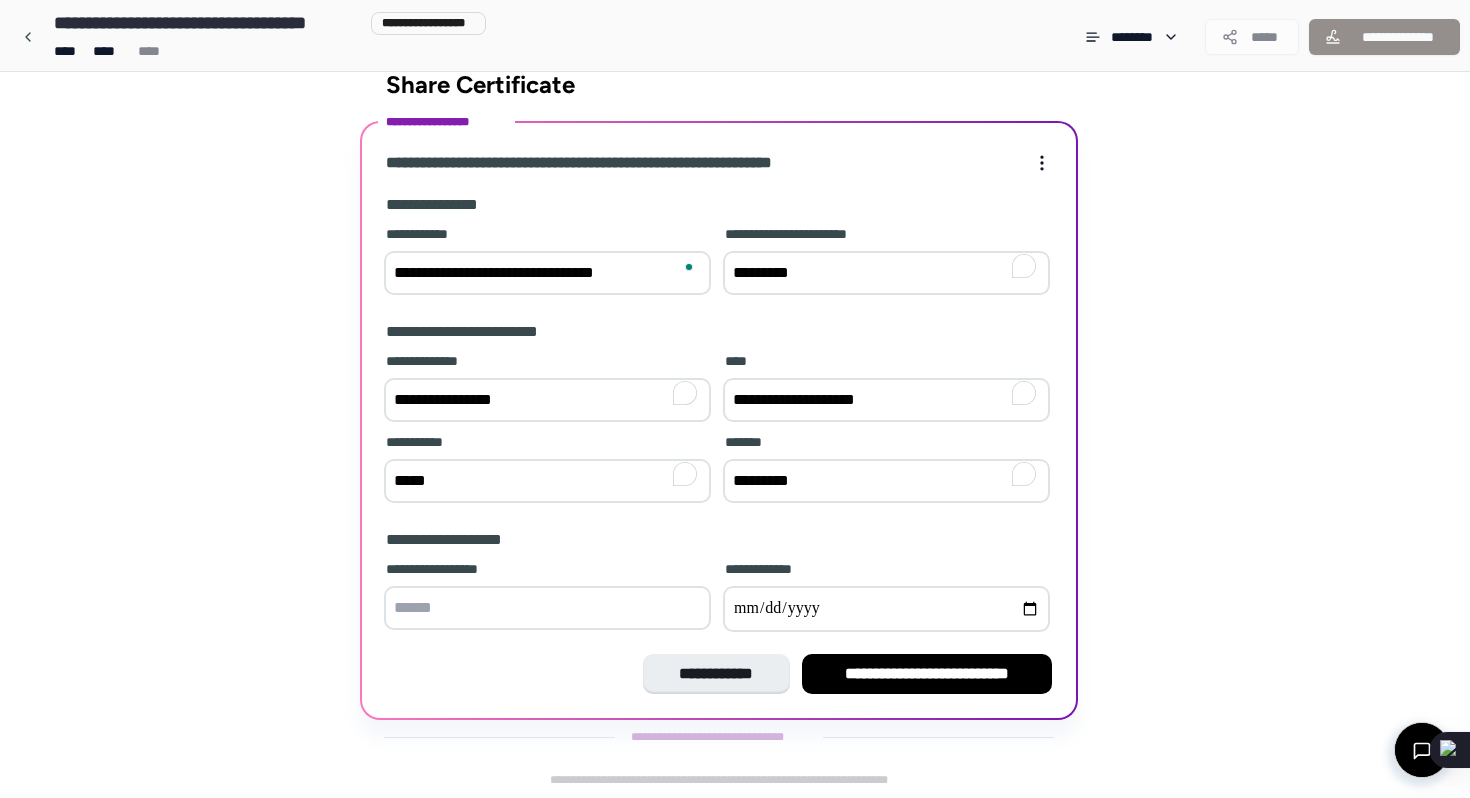 click at bounding box center [547, 608] 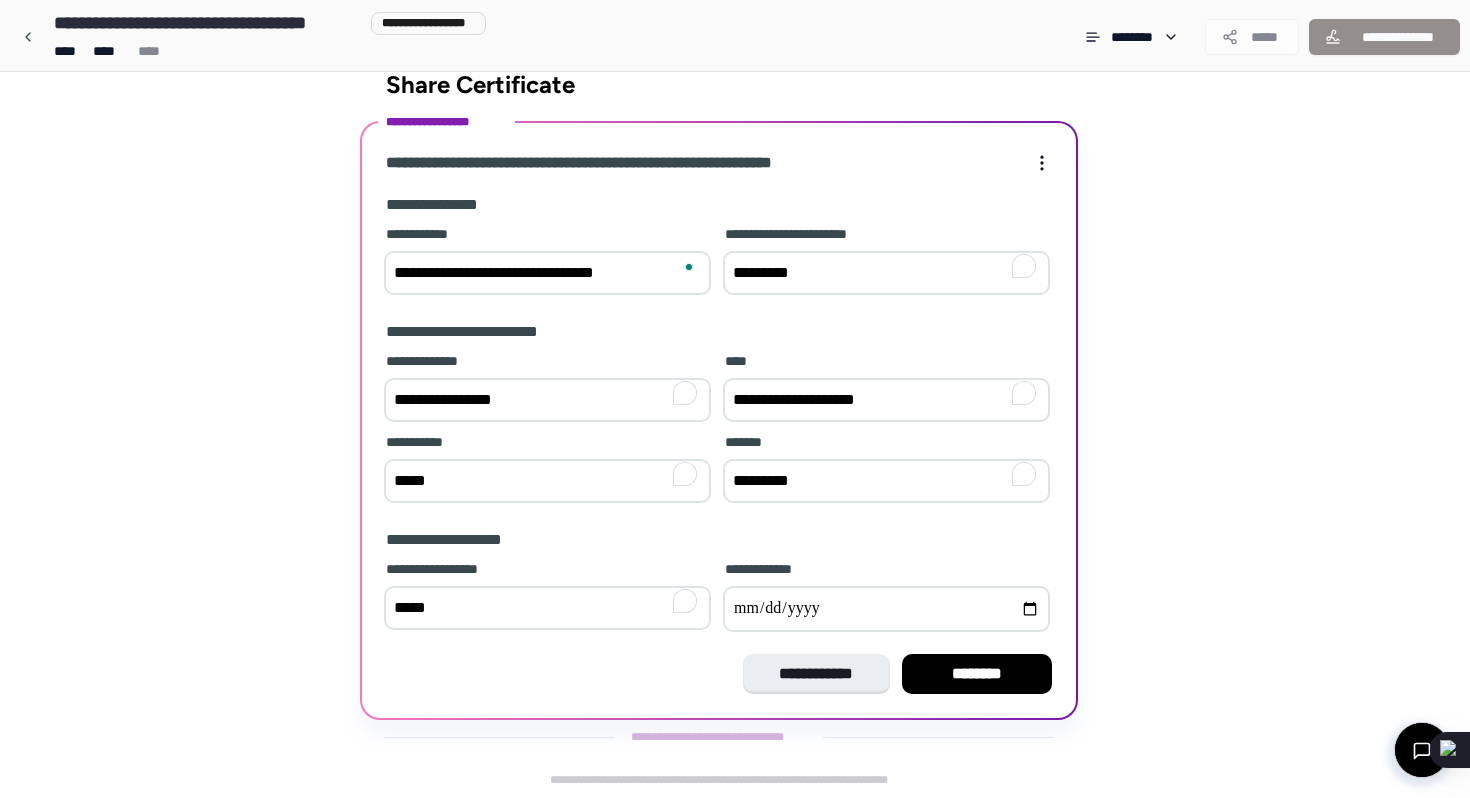 type on "*****" 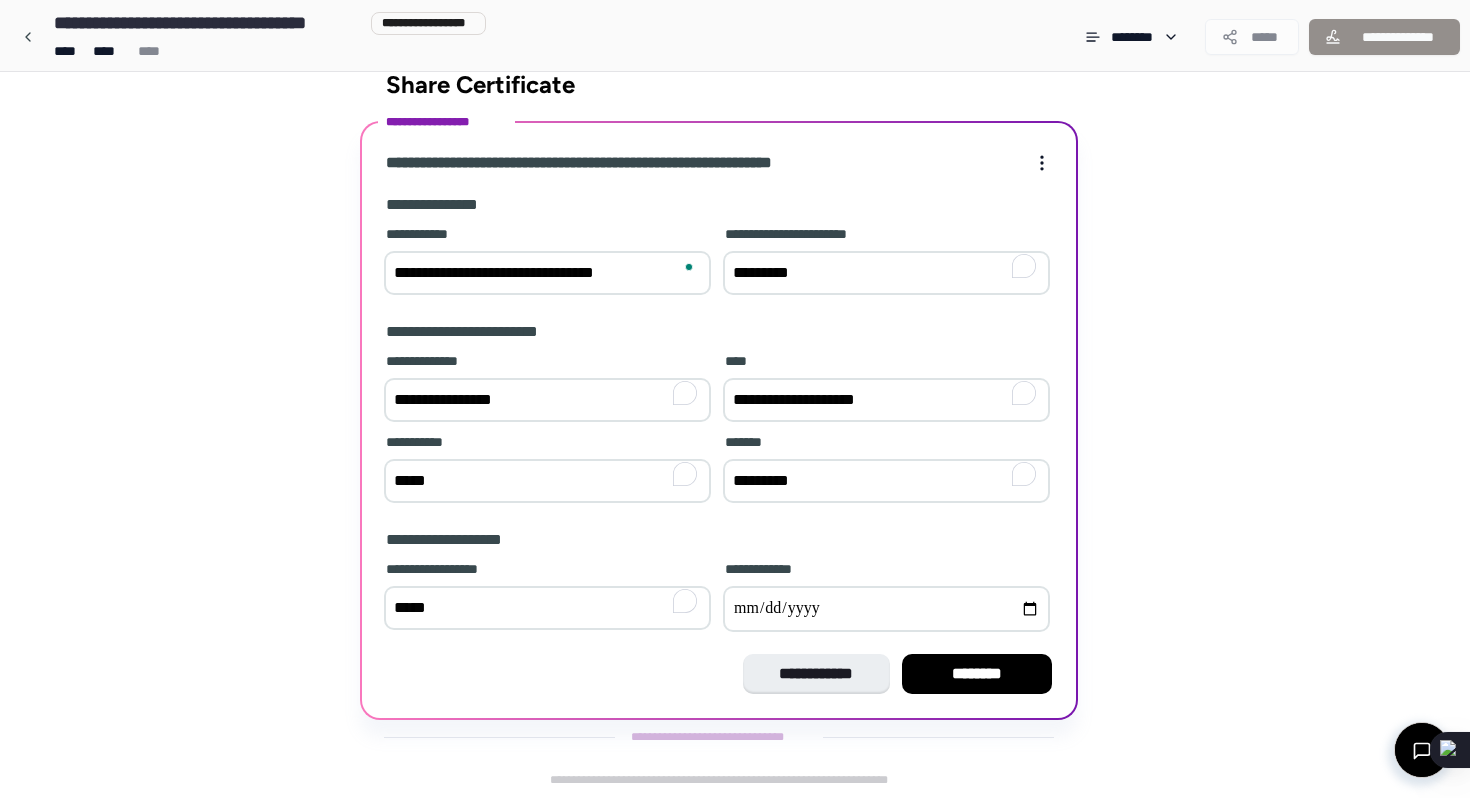 click at bounding box center (886, 609) 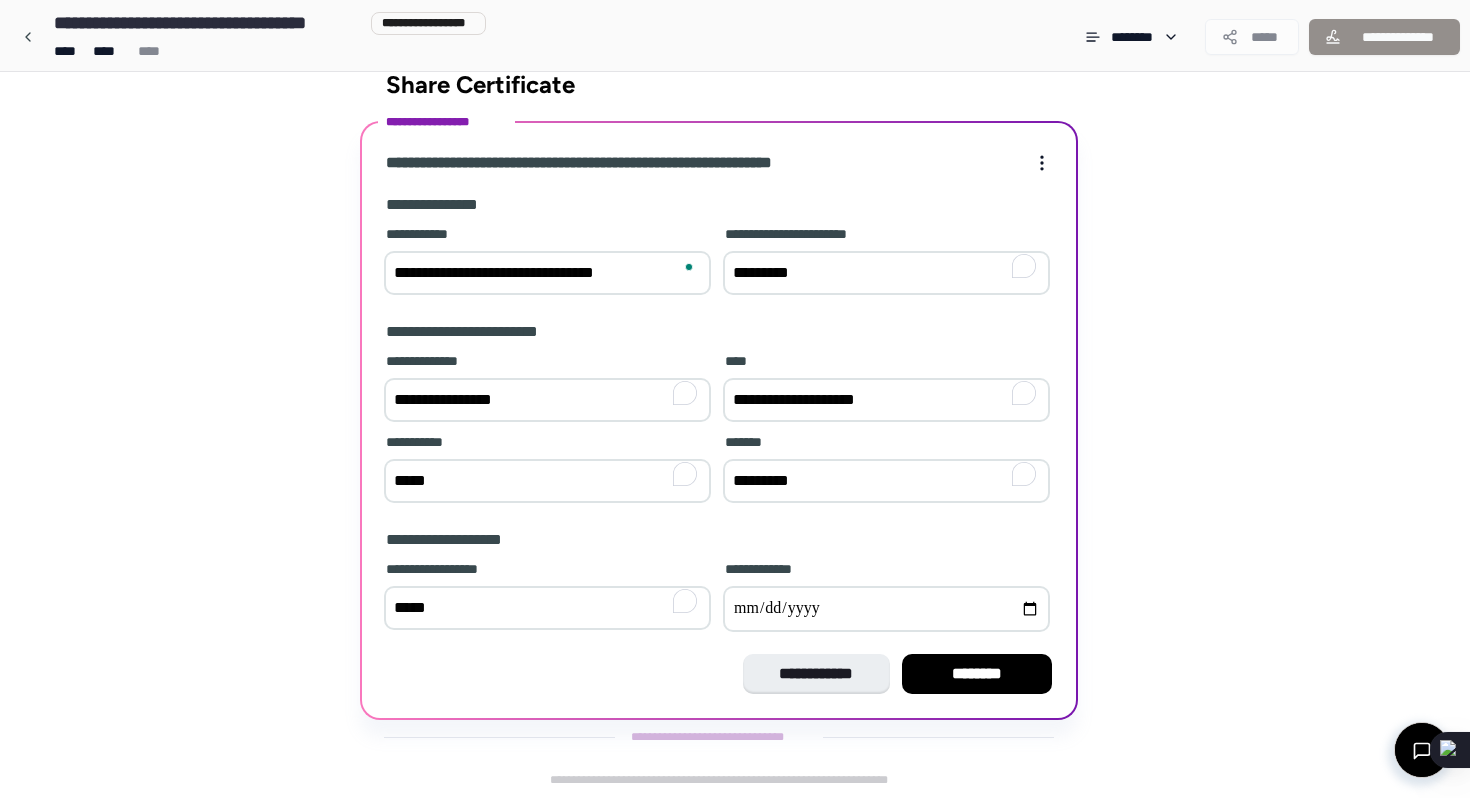 type on "**********" 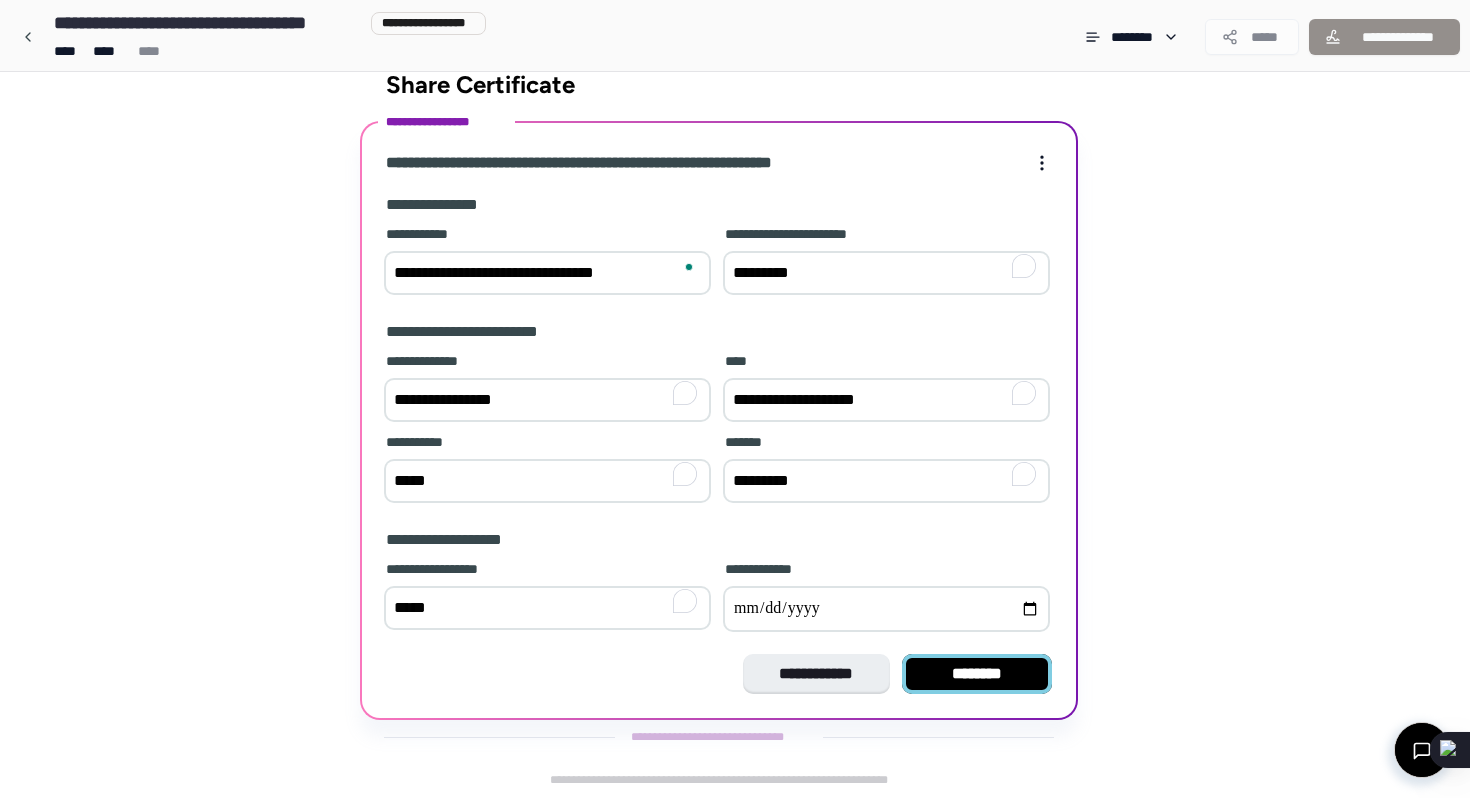 click on "********" at bounding box center (977, 674) 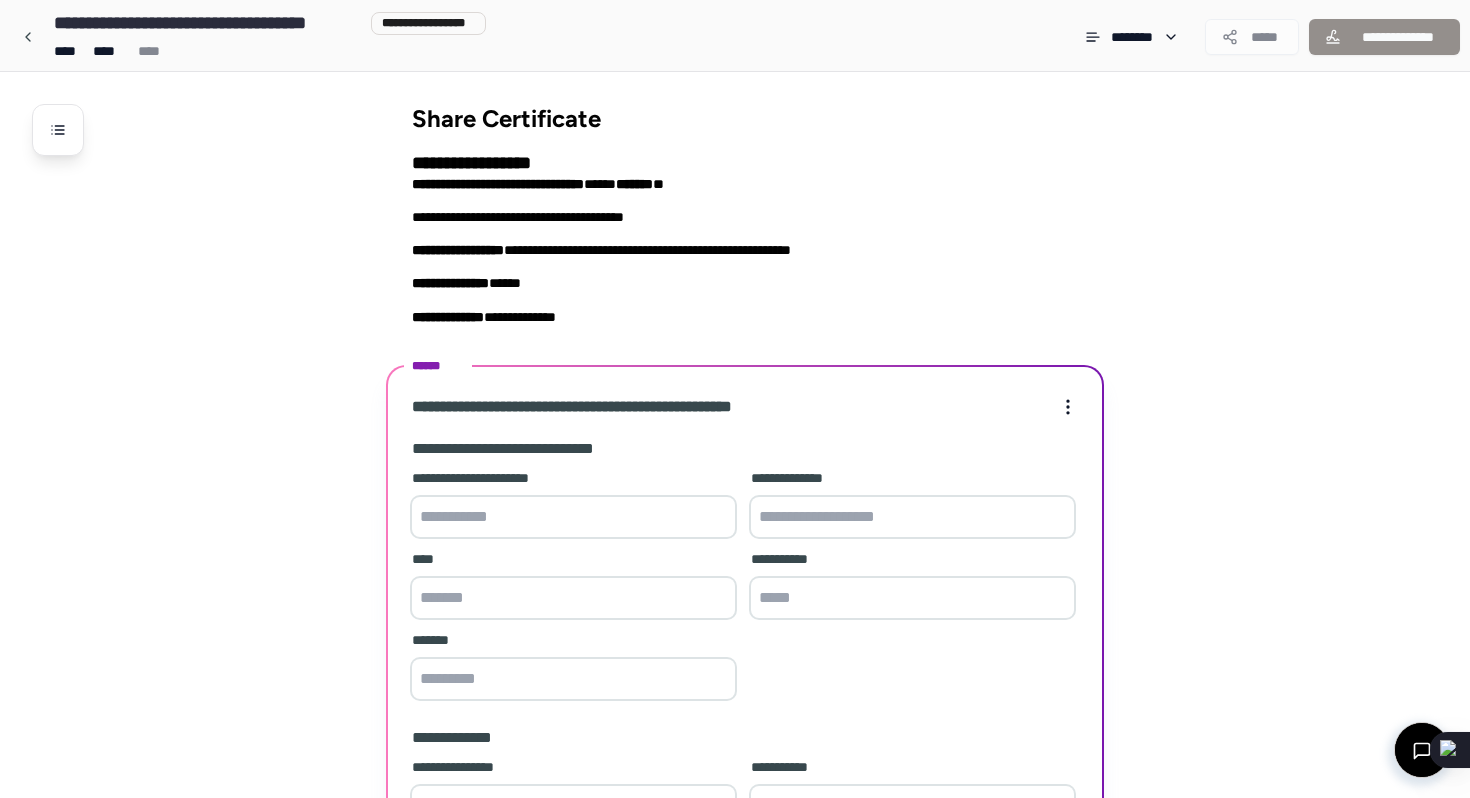 scroll, scrollTop: 196, scrollLeft: 0, axis: vertical 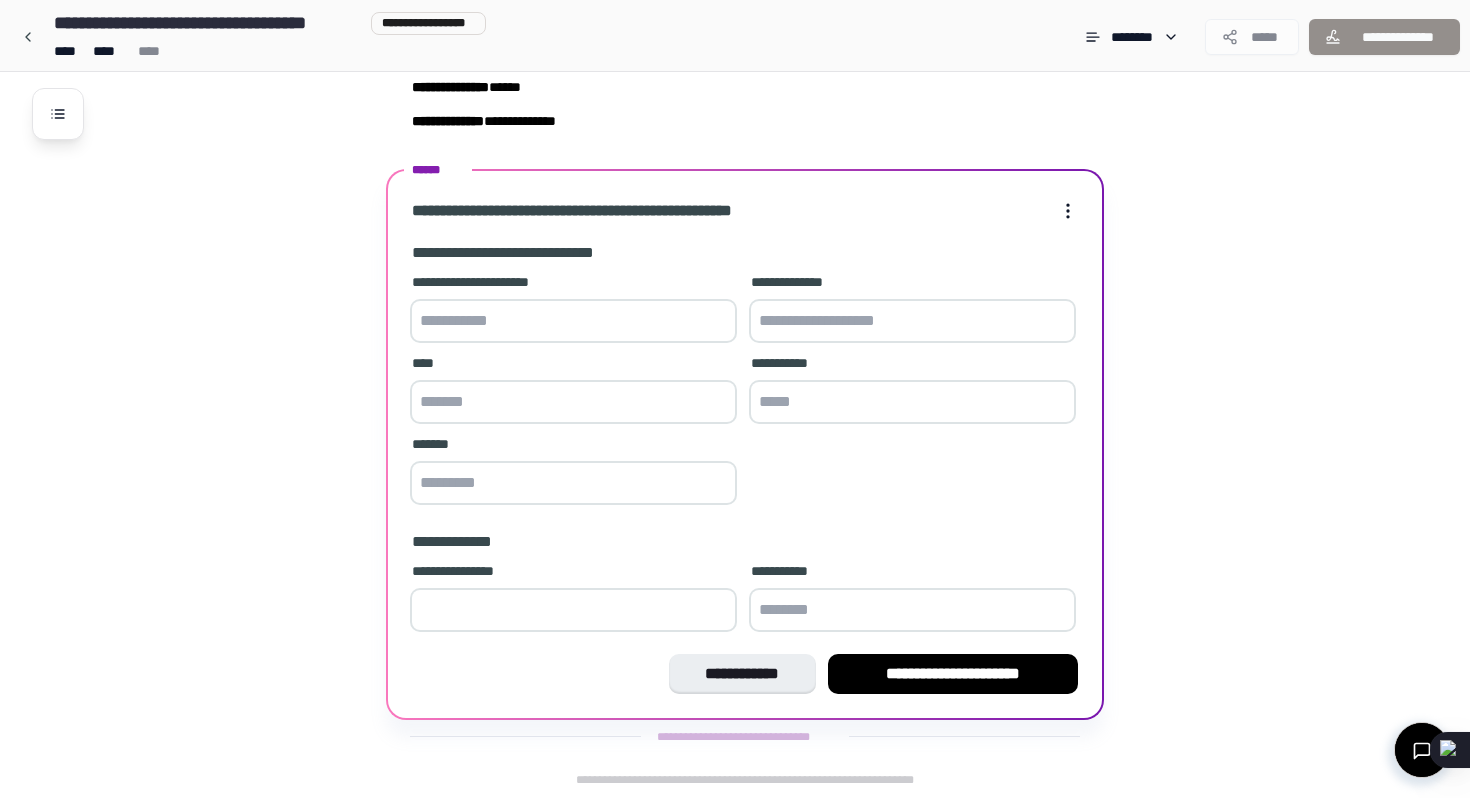 click at bounding box center [573, 321] 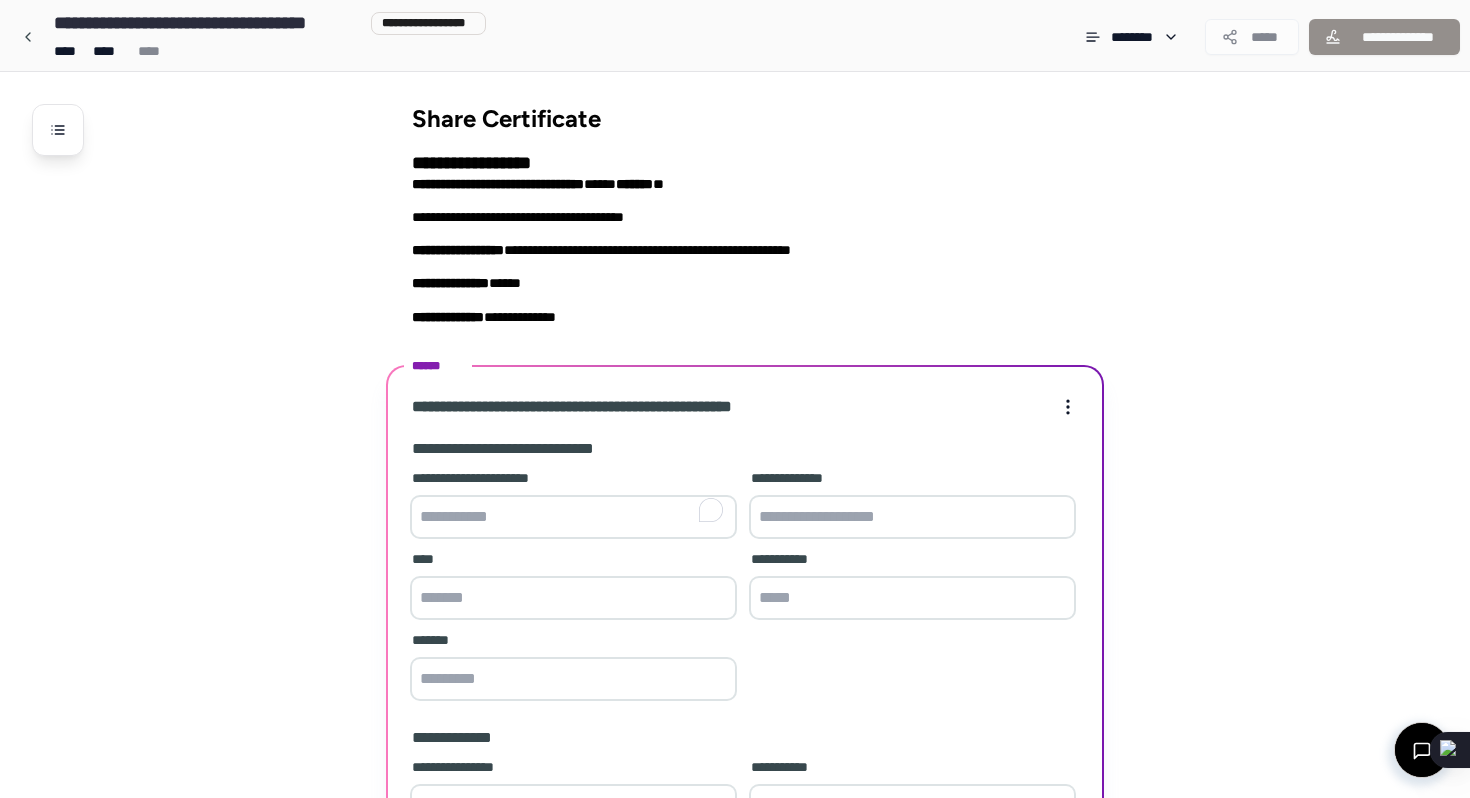 scroll, scrollTop: 196, scrollLeft: 0, axis: vertical 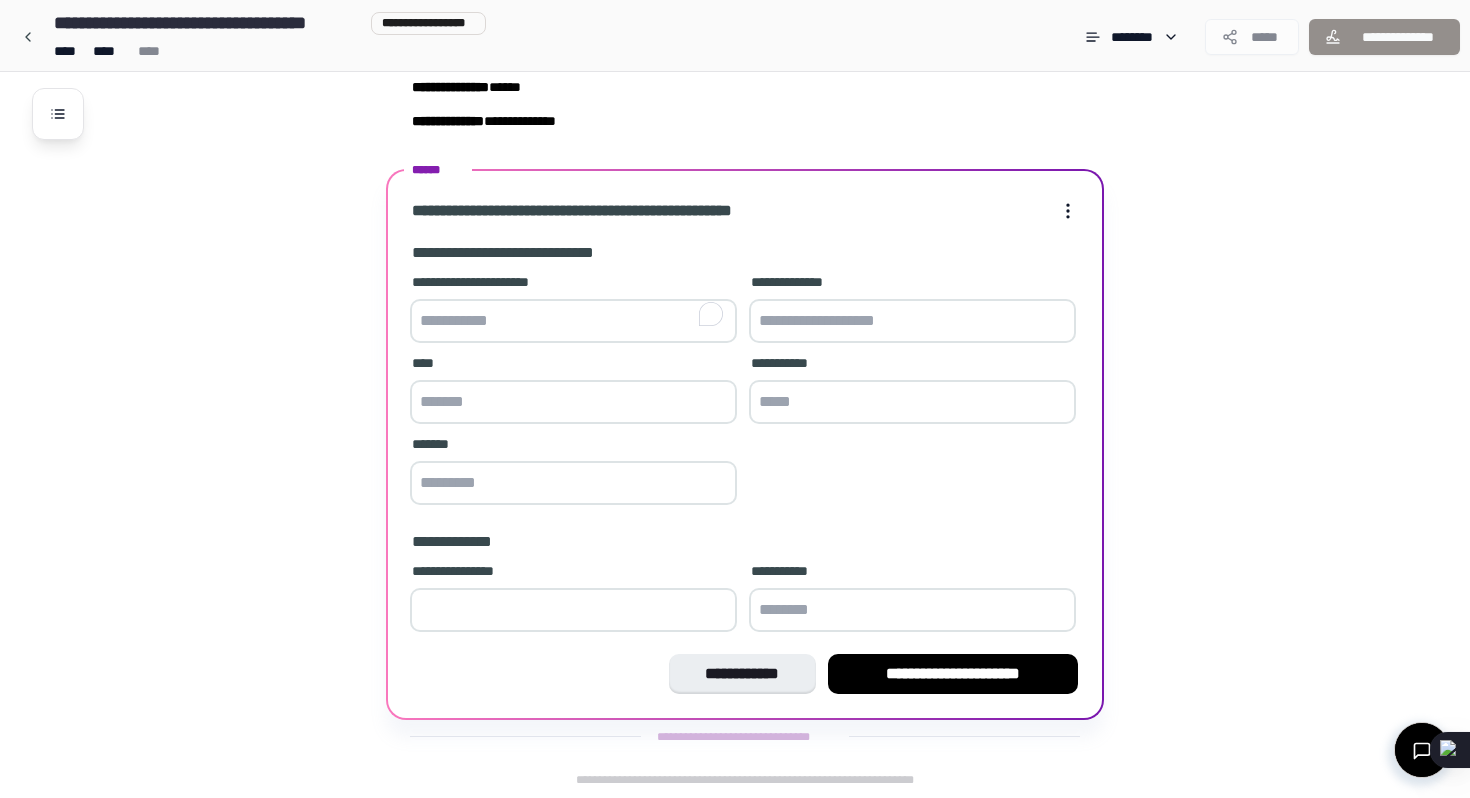 paste on "**********" 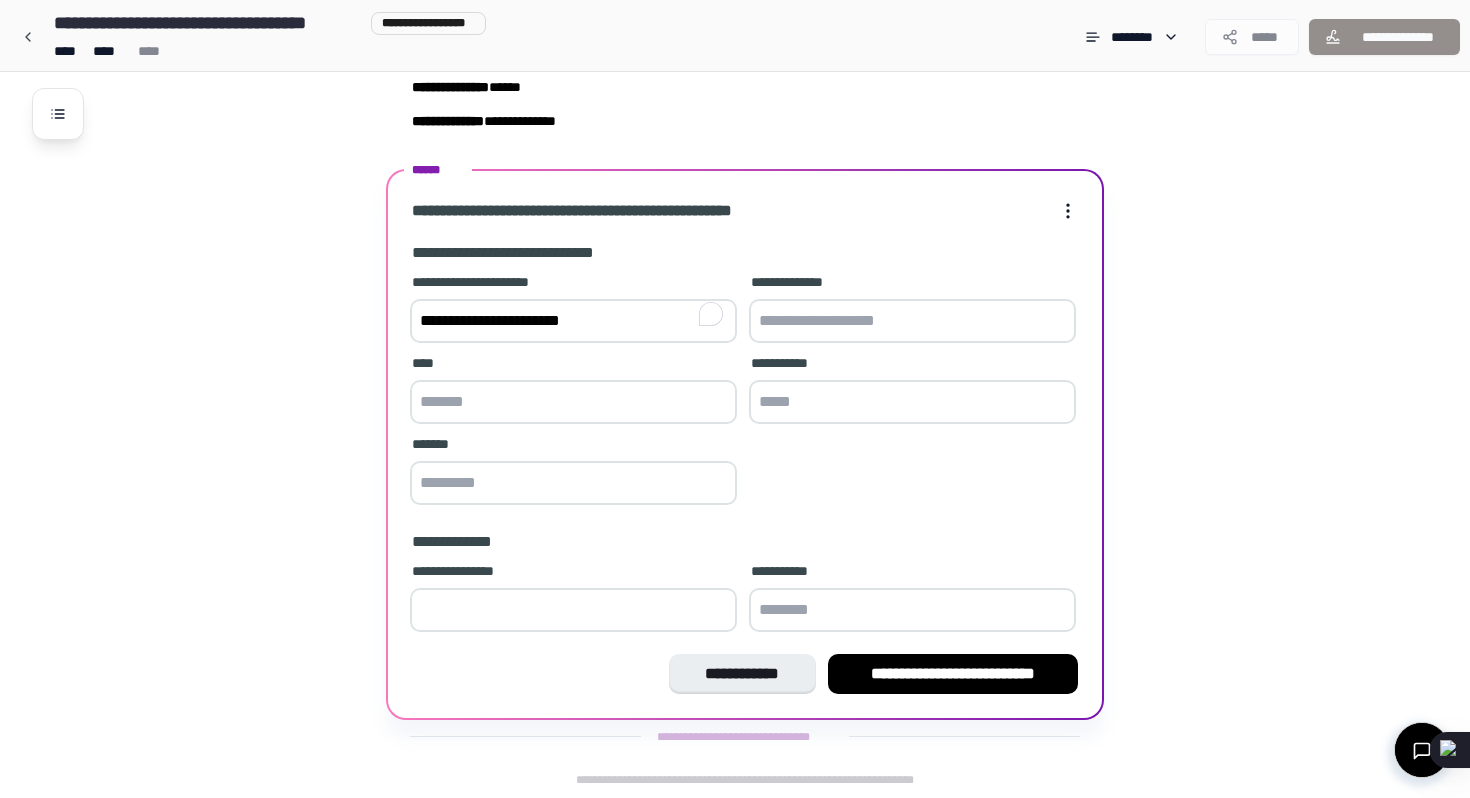 type on "**********" 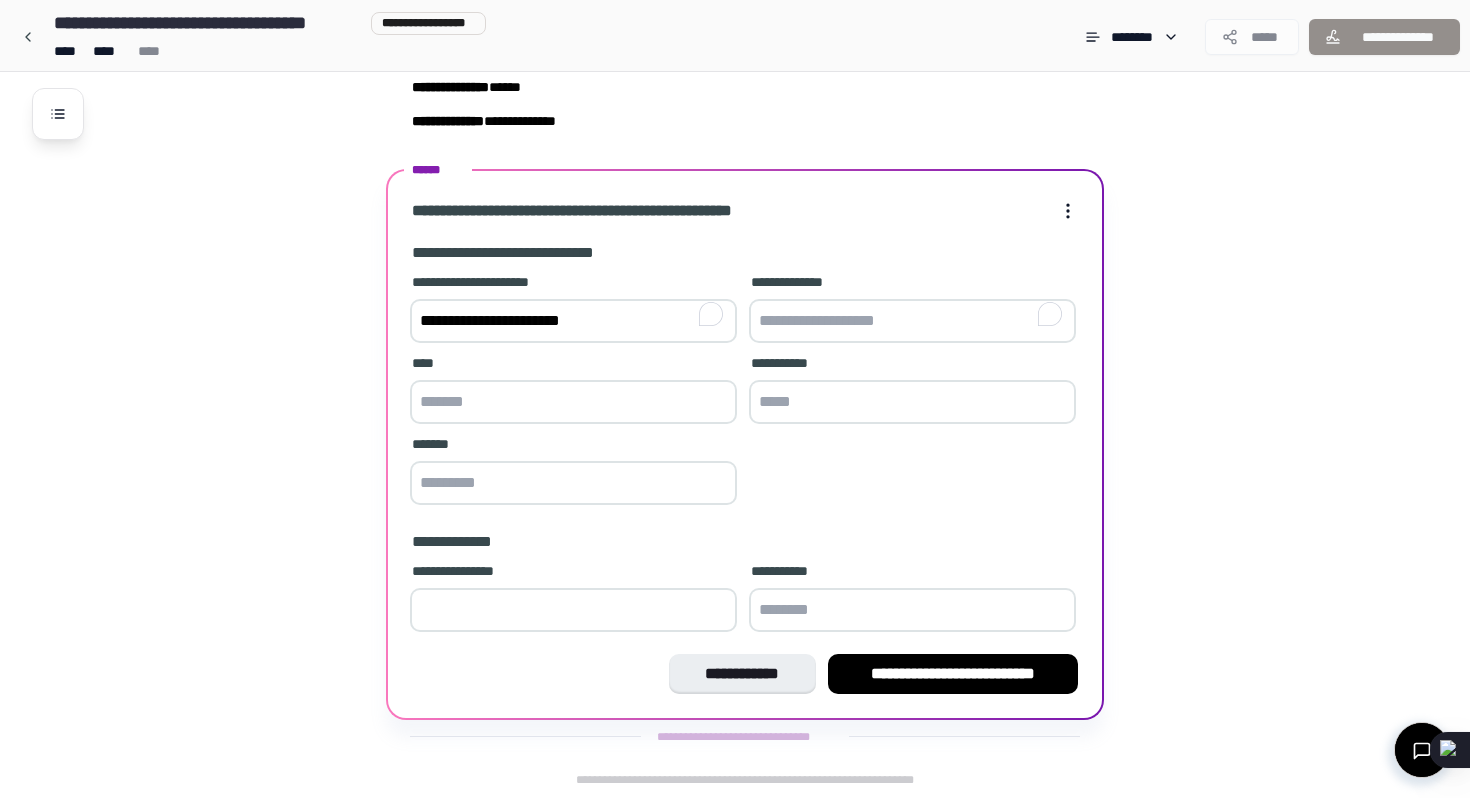 click on "**********" at bounding box center [573, 321] 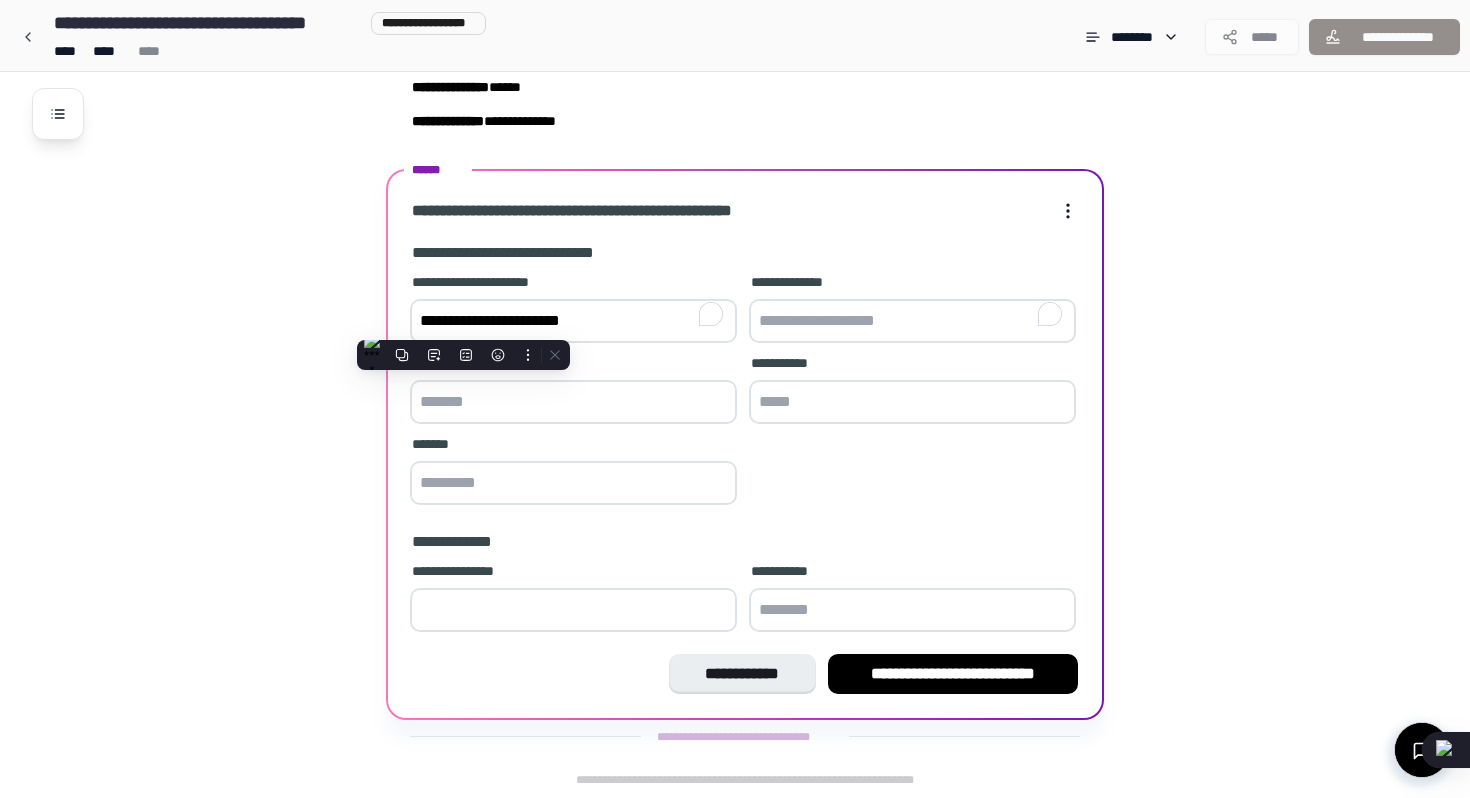 click on "**********" at bounding box center [573, 321] 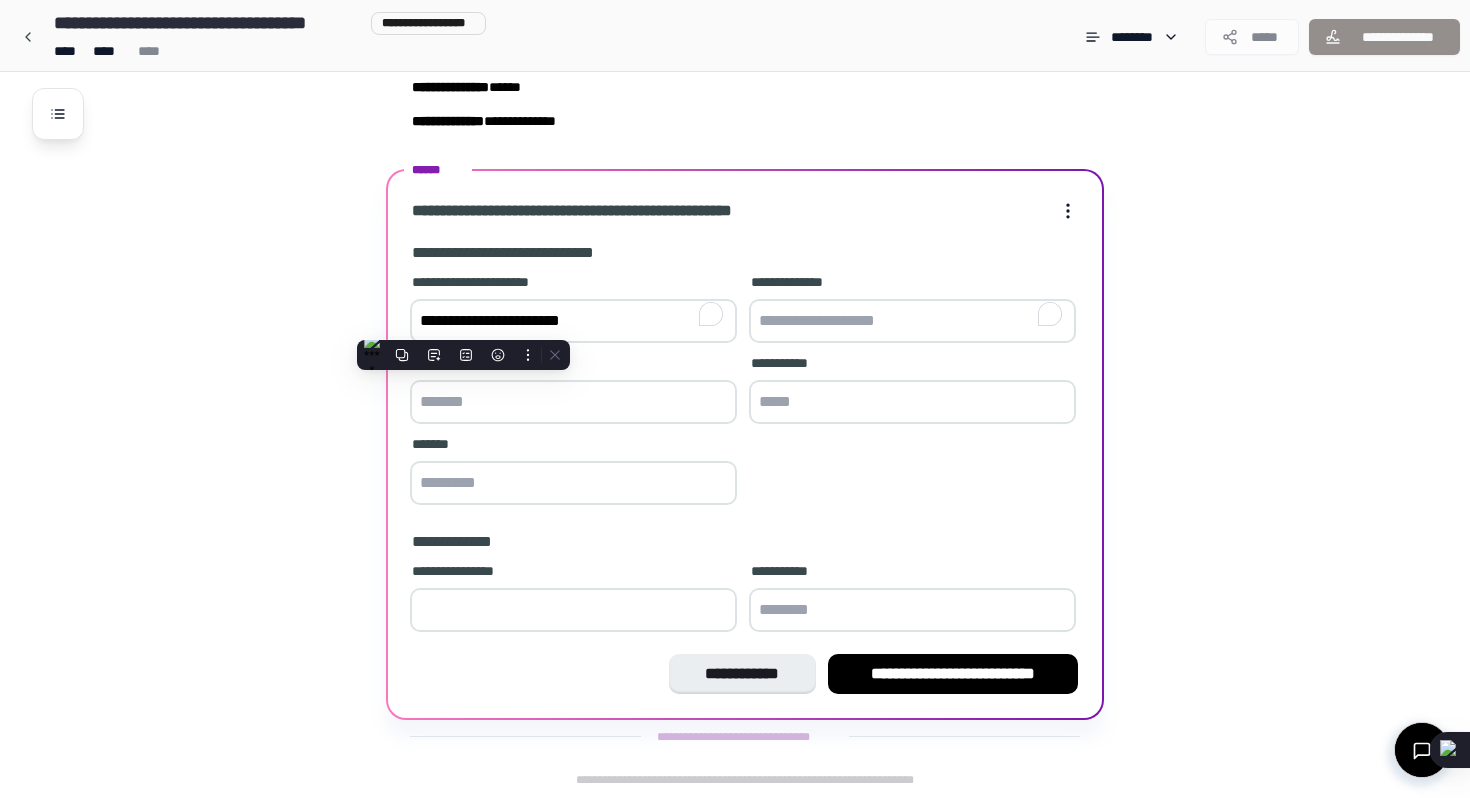 click at bounding box center [912, 321] 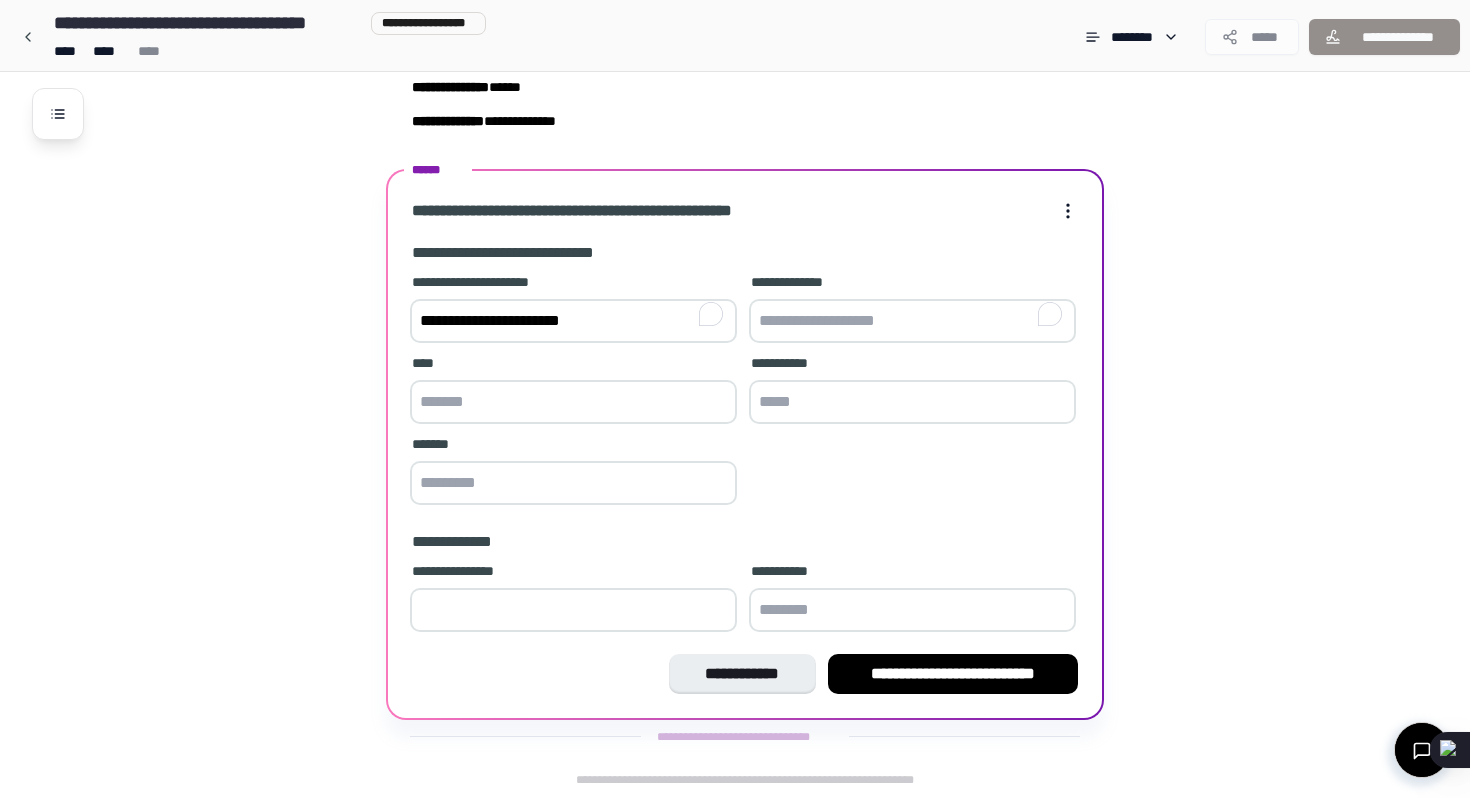 paste on "**********" 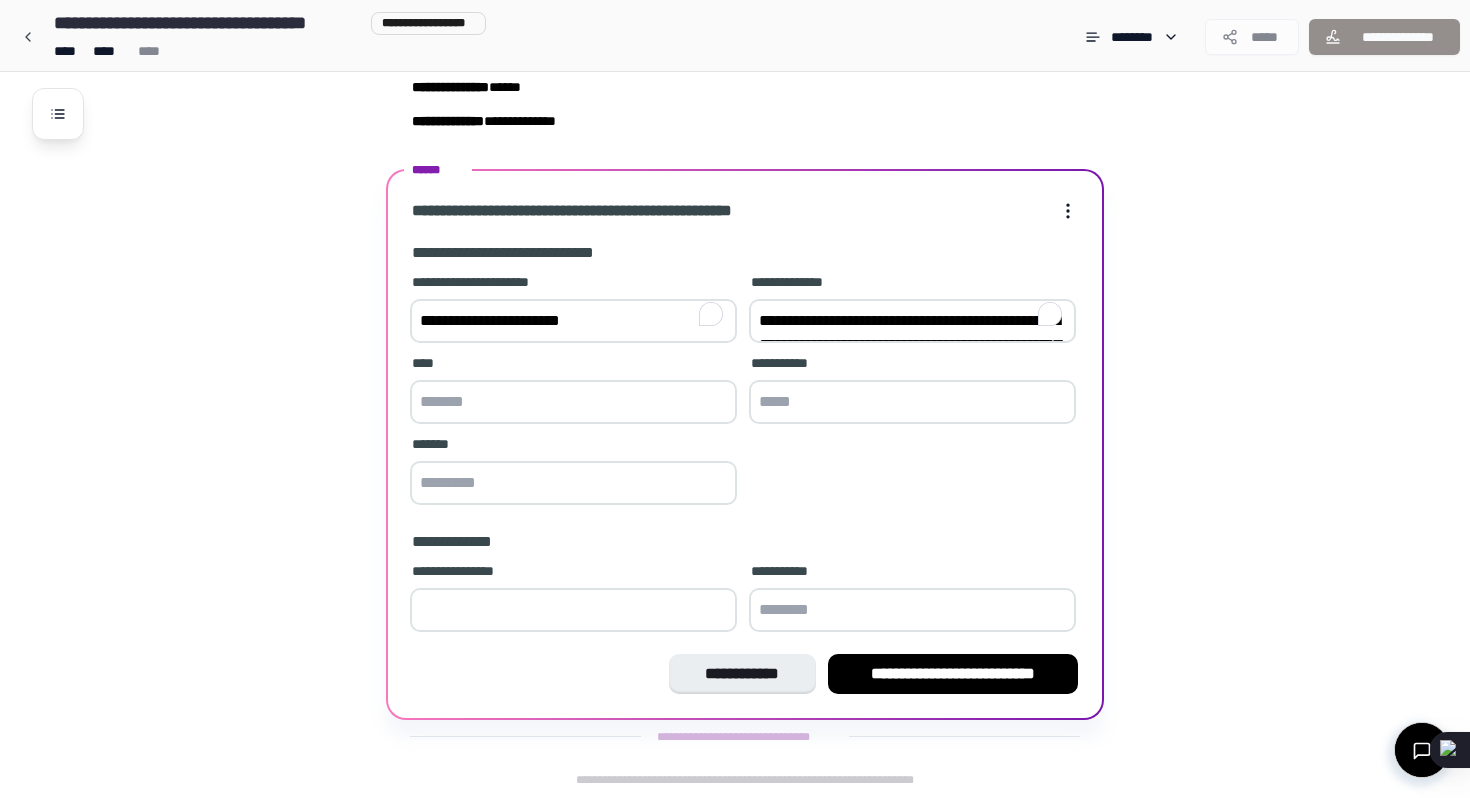 scroll, scrollTop: 244, scrollLeft: 0, axis: vertical 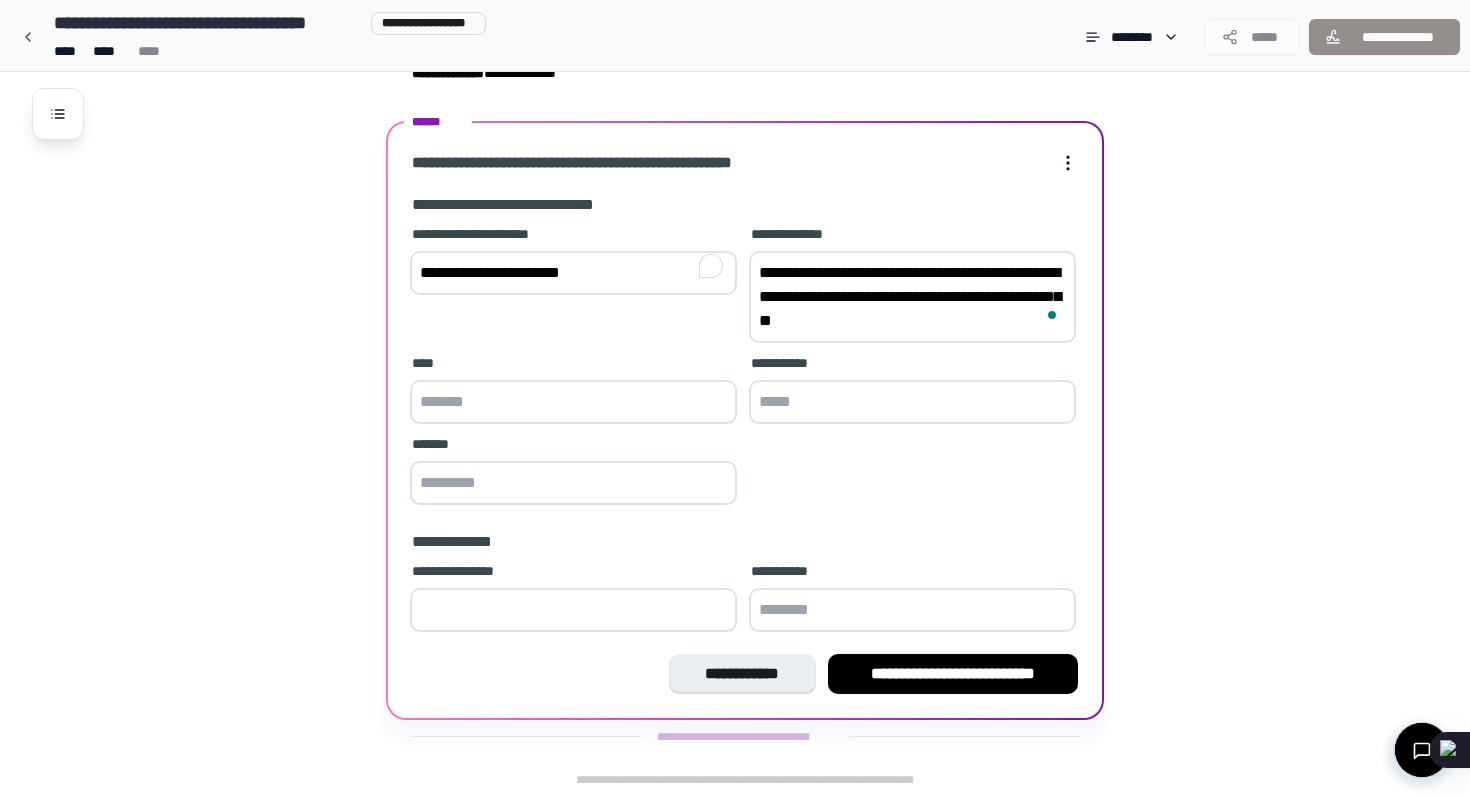 click on "**********" at bounding box center (912, 297) 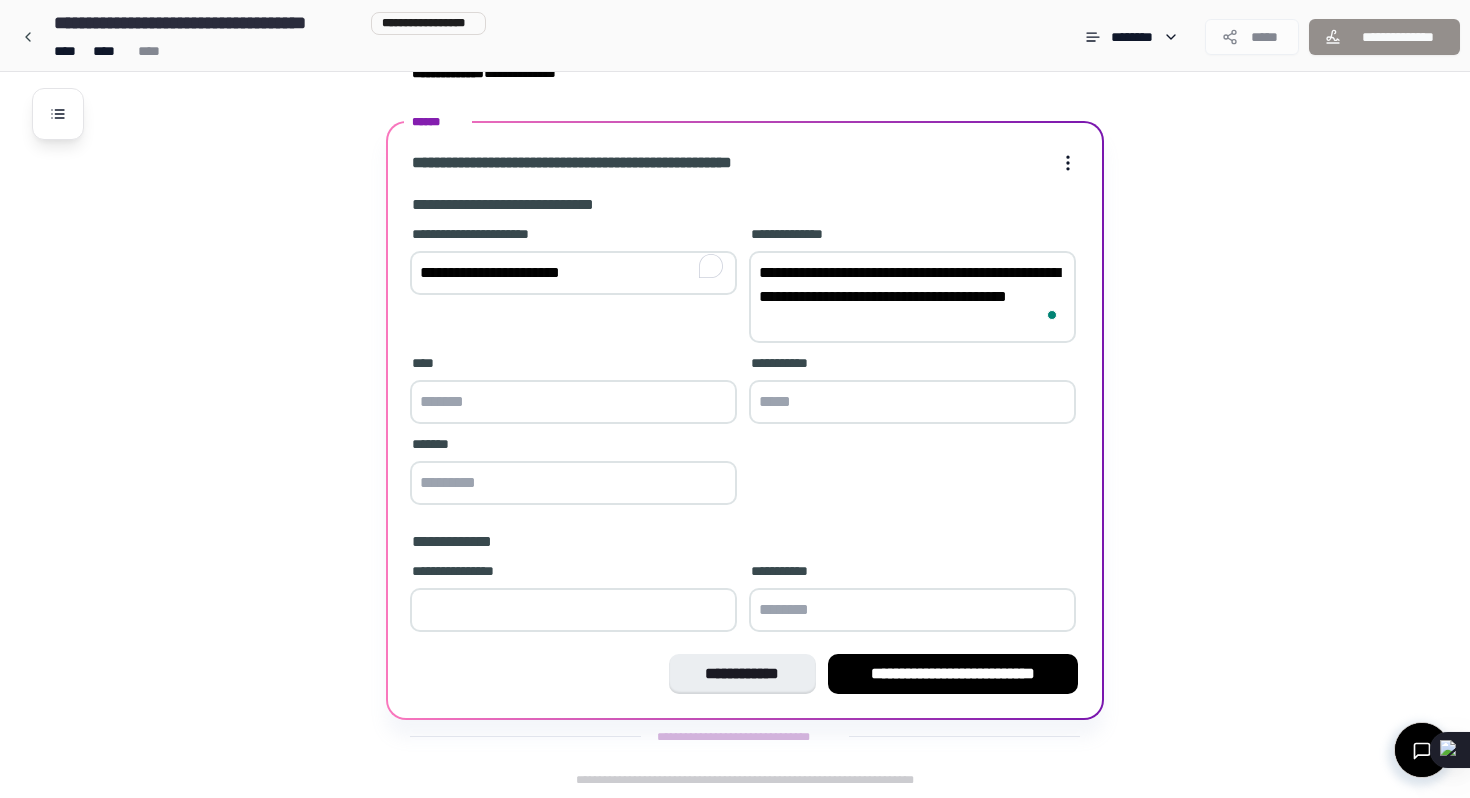 type on "**********" 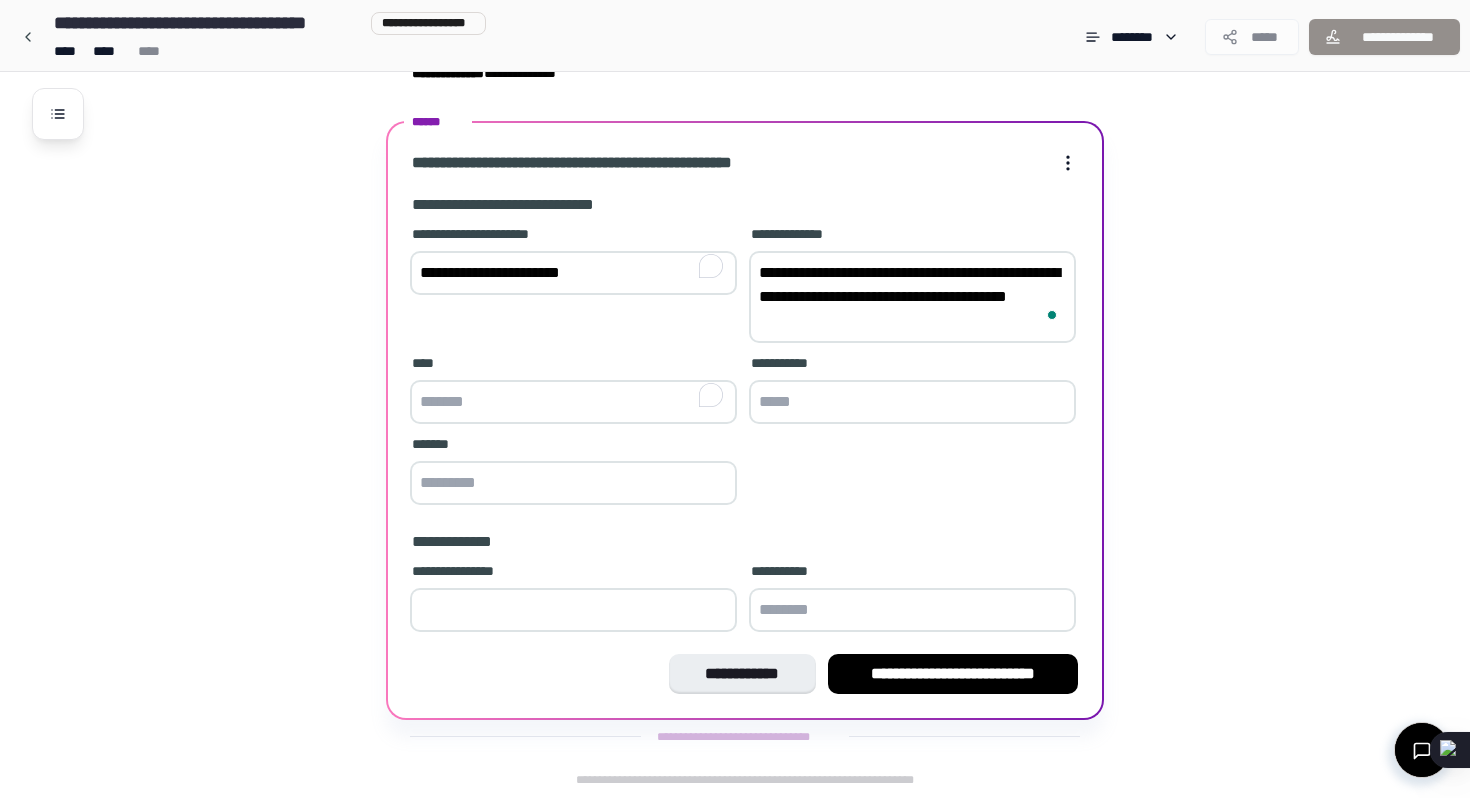 paste on "*********" 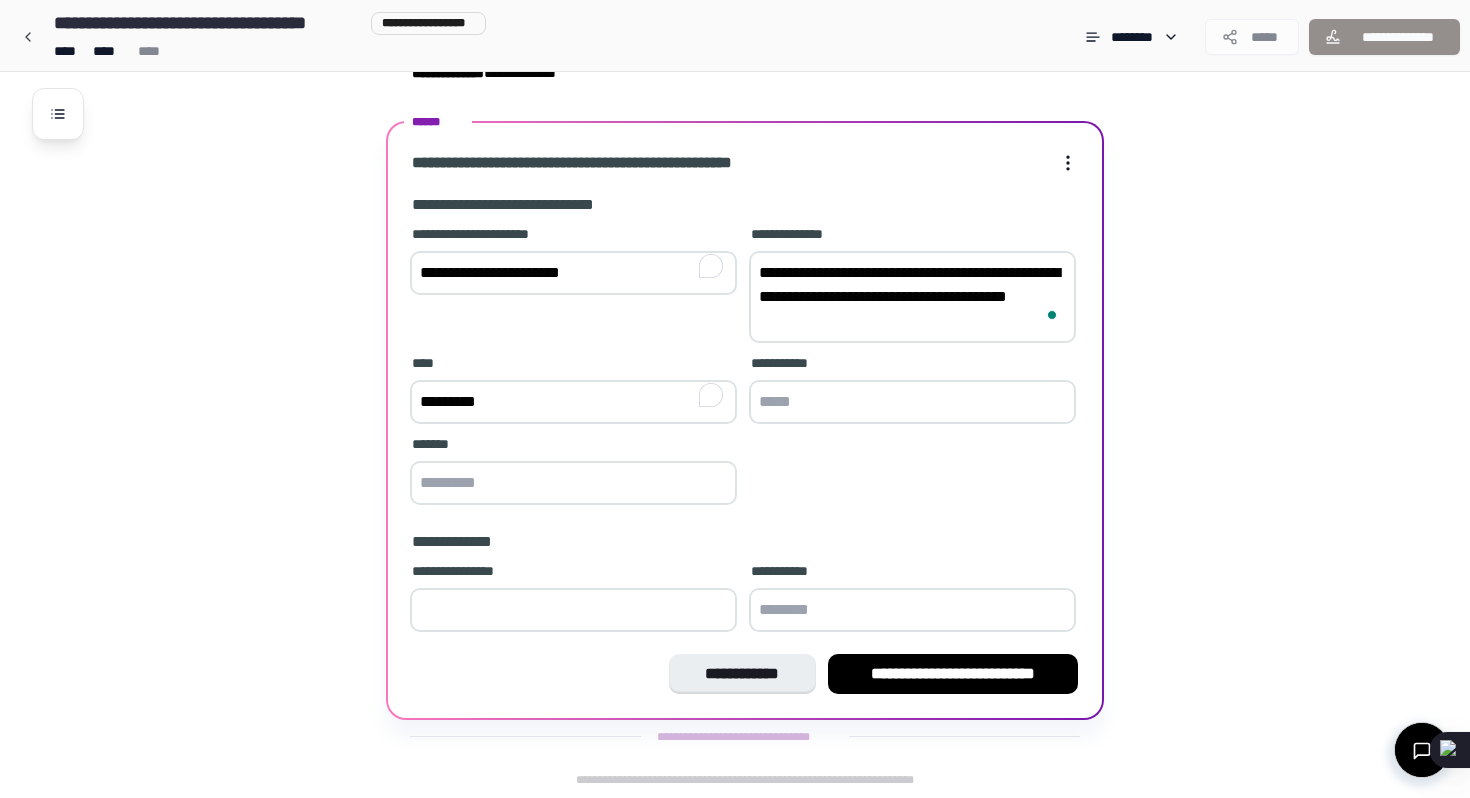 type on "*********" 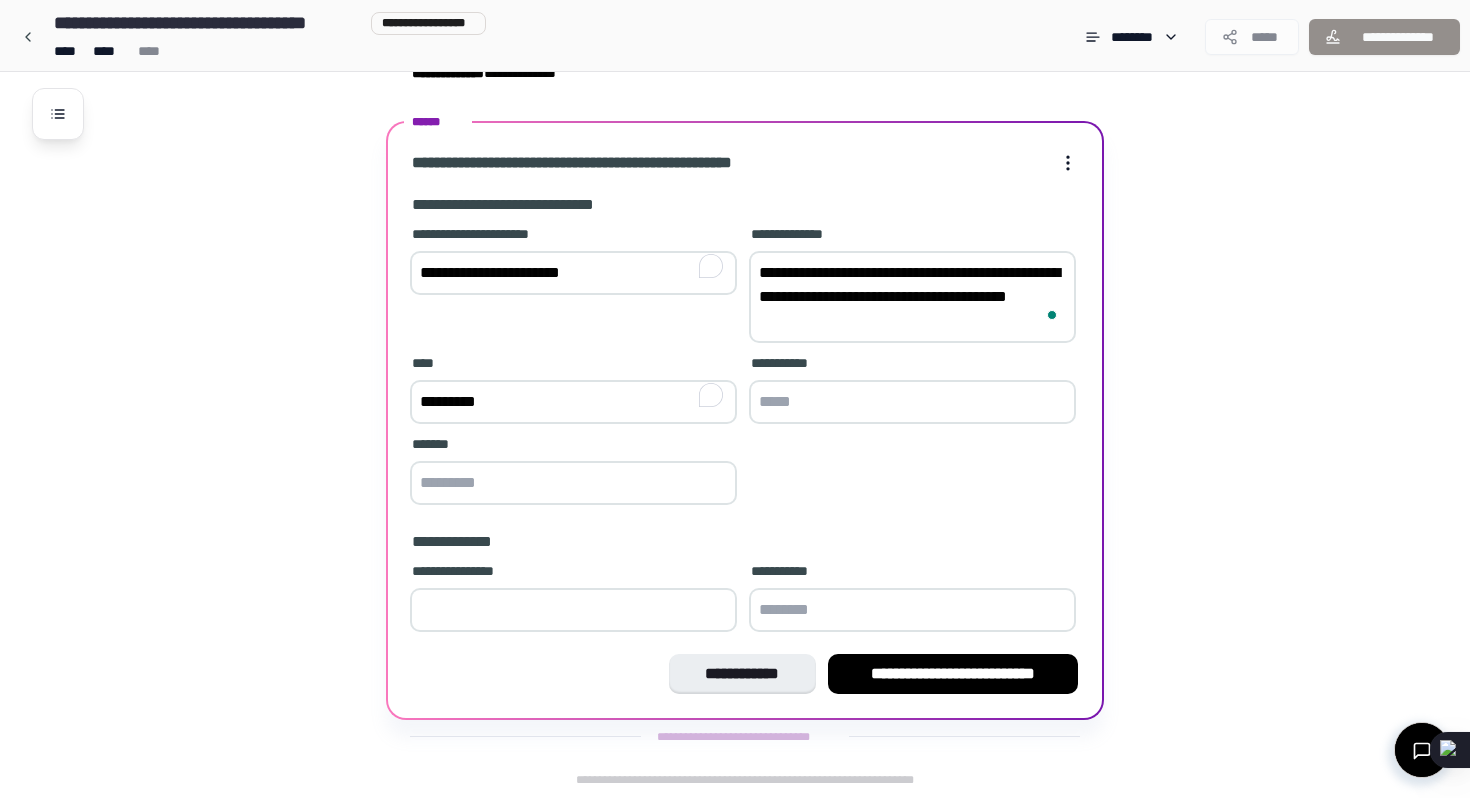 click at bounding box center [912, 402] 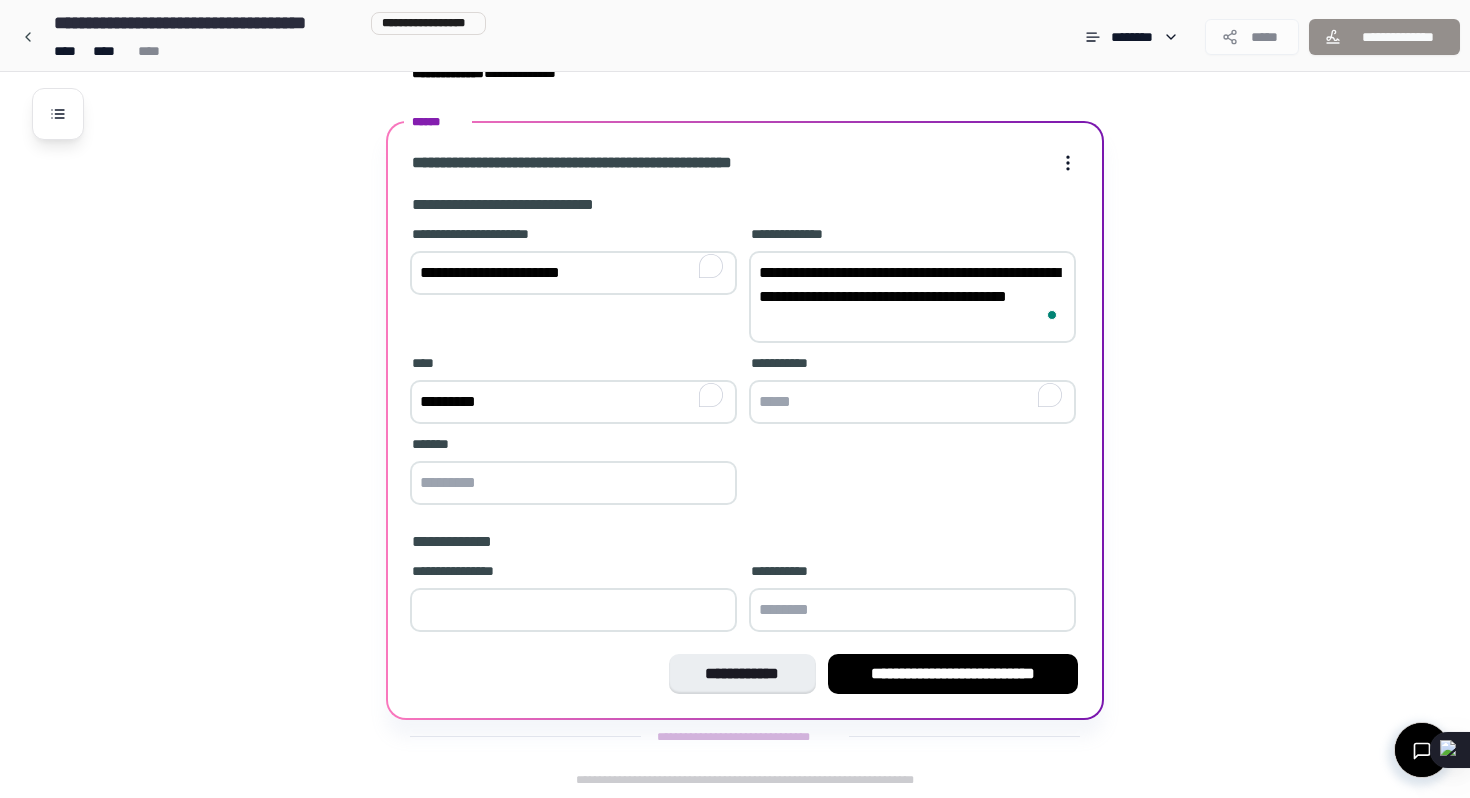 click on "**********" at bounding box center (912, 297) 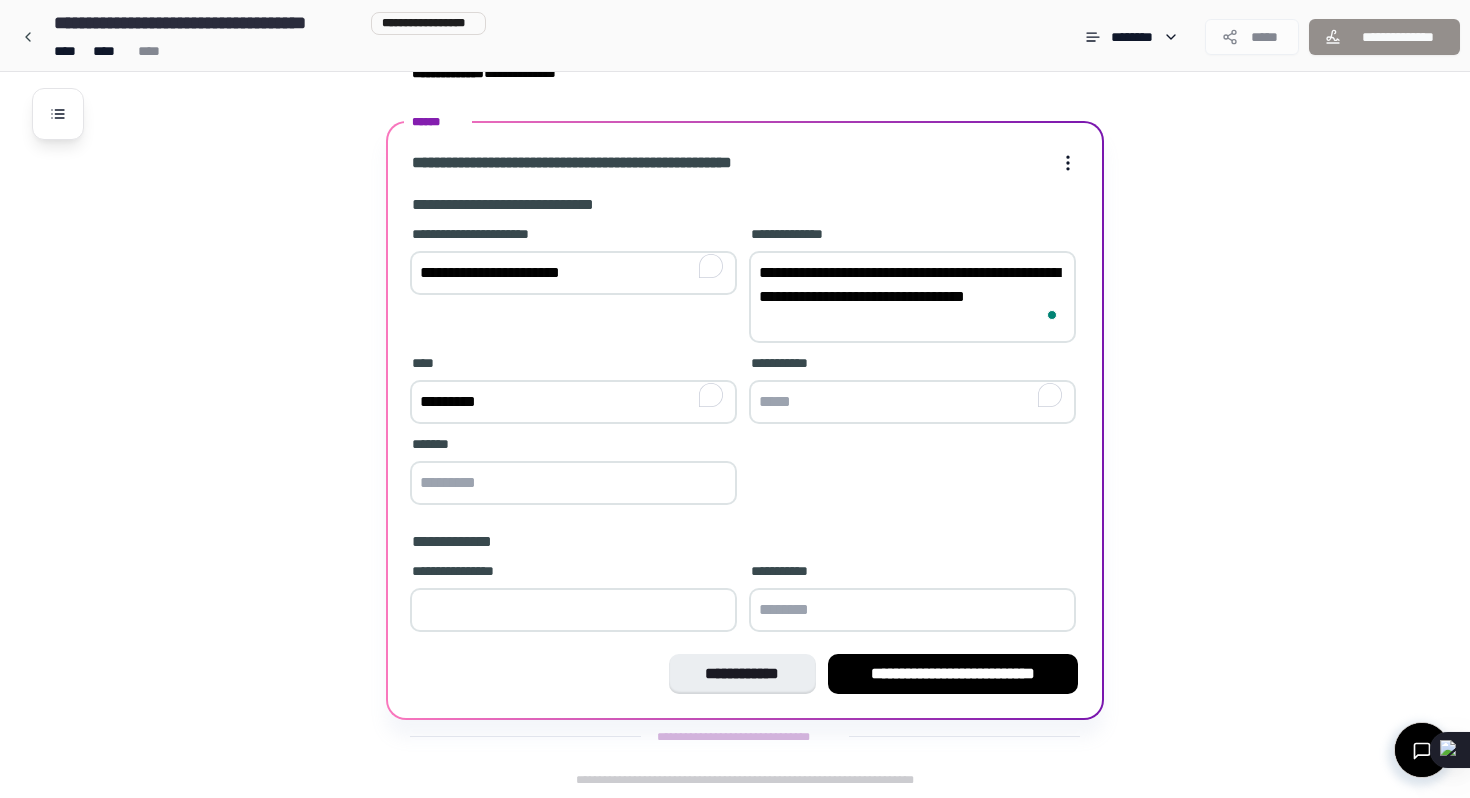 type on "**********" 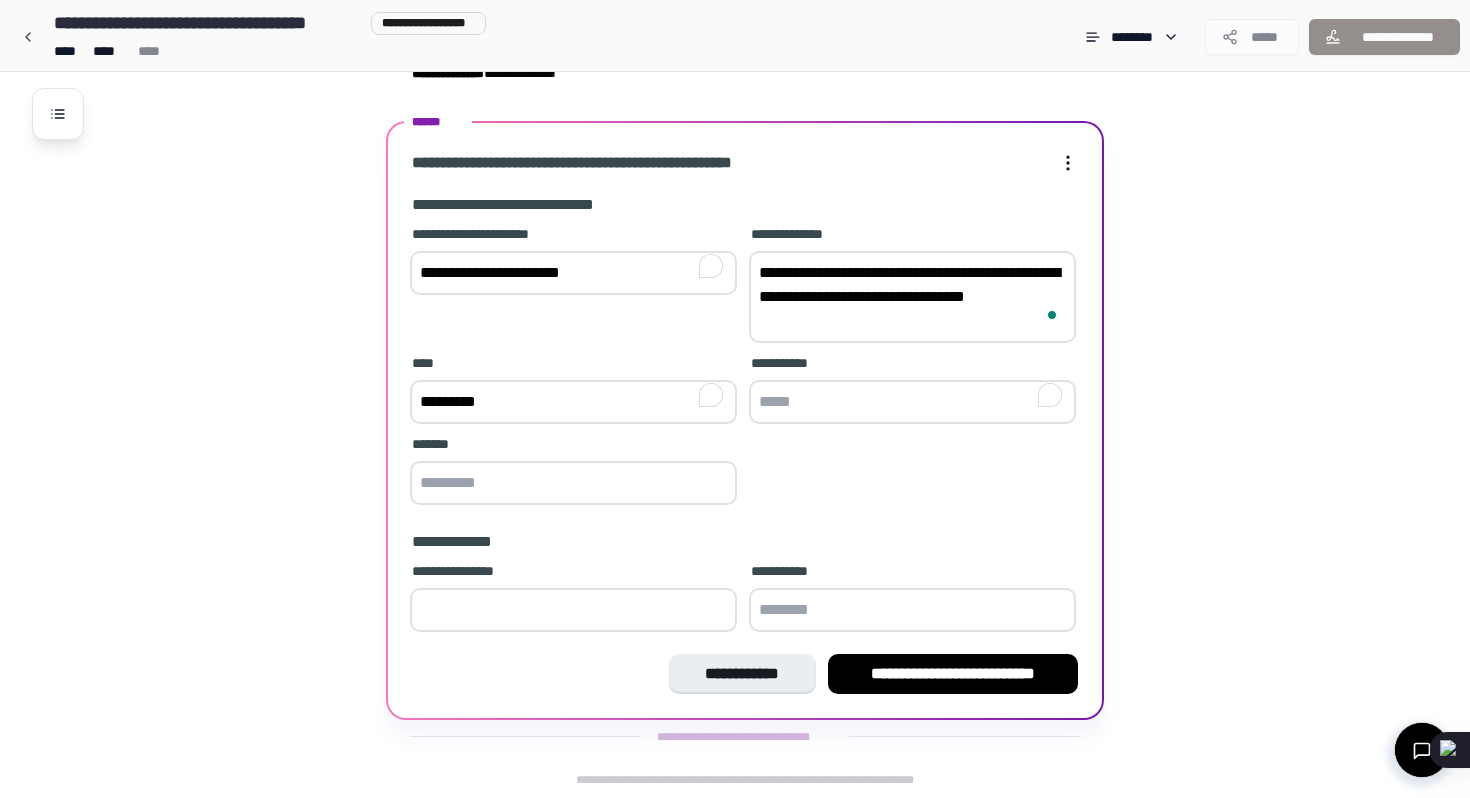 paste on "******" 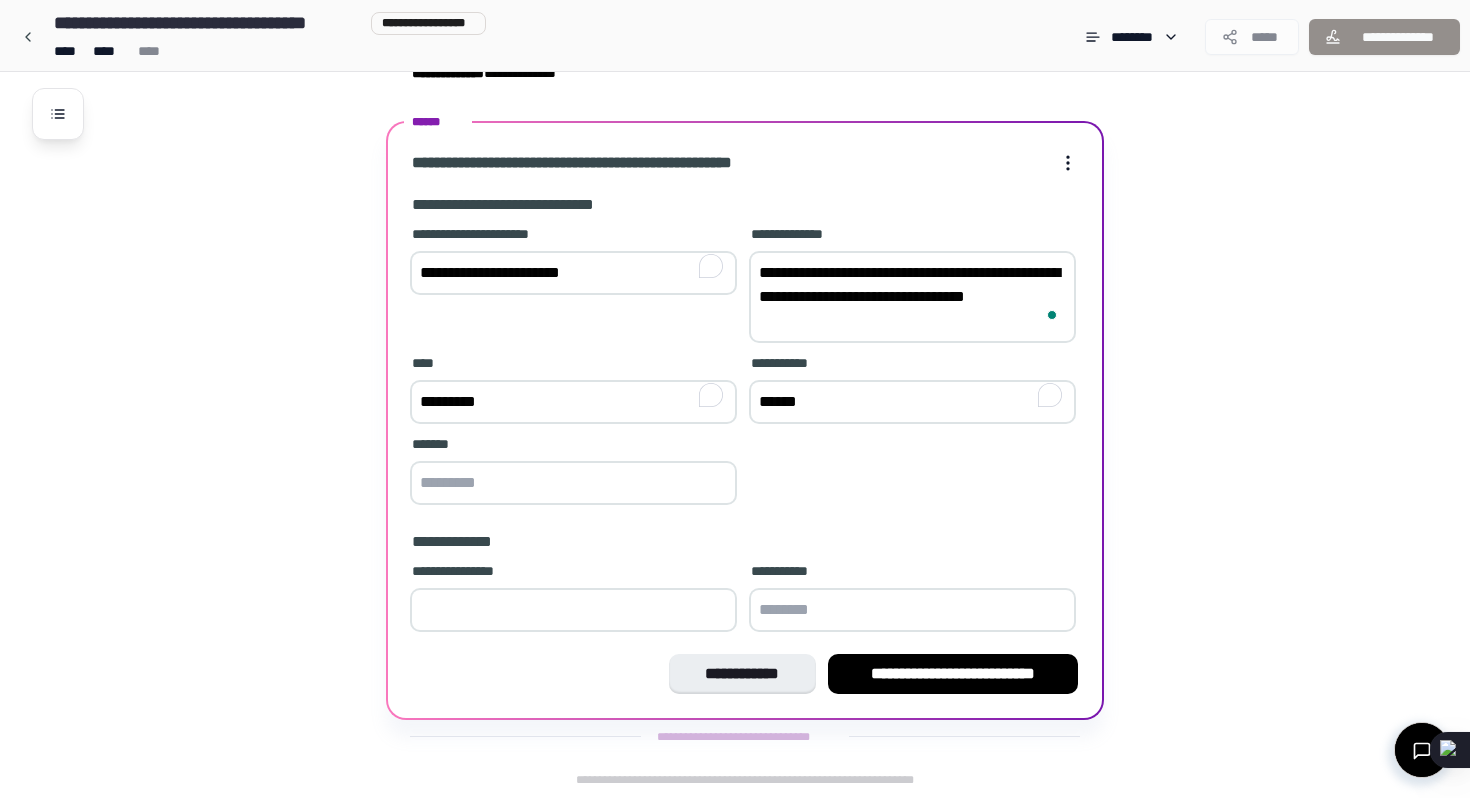 type on "******" 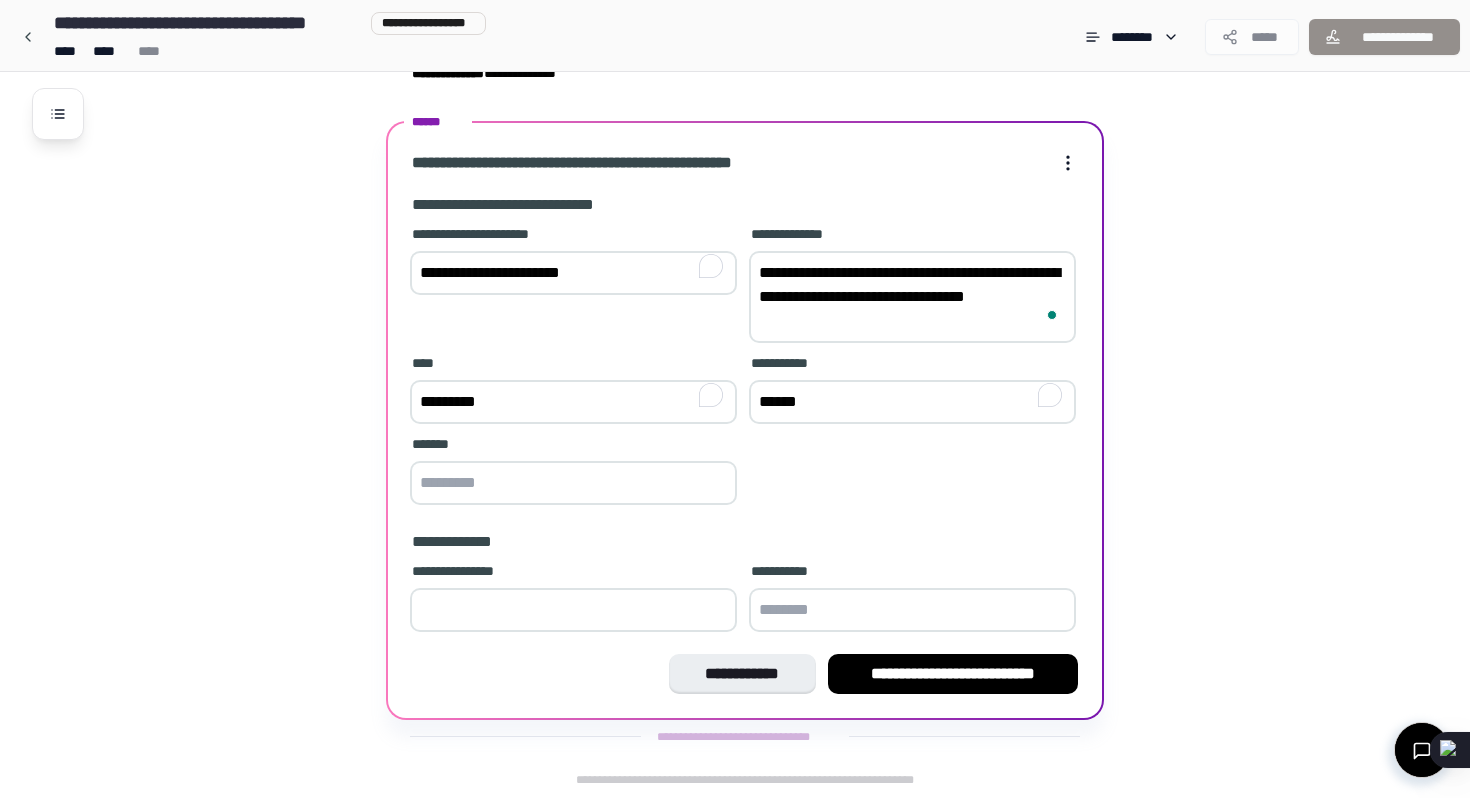 click at bounding box center (573, 483) 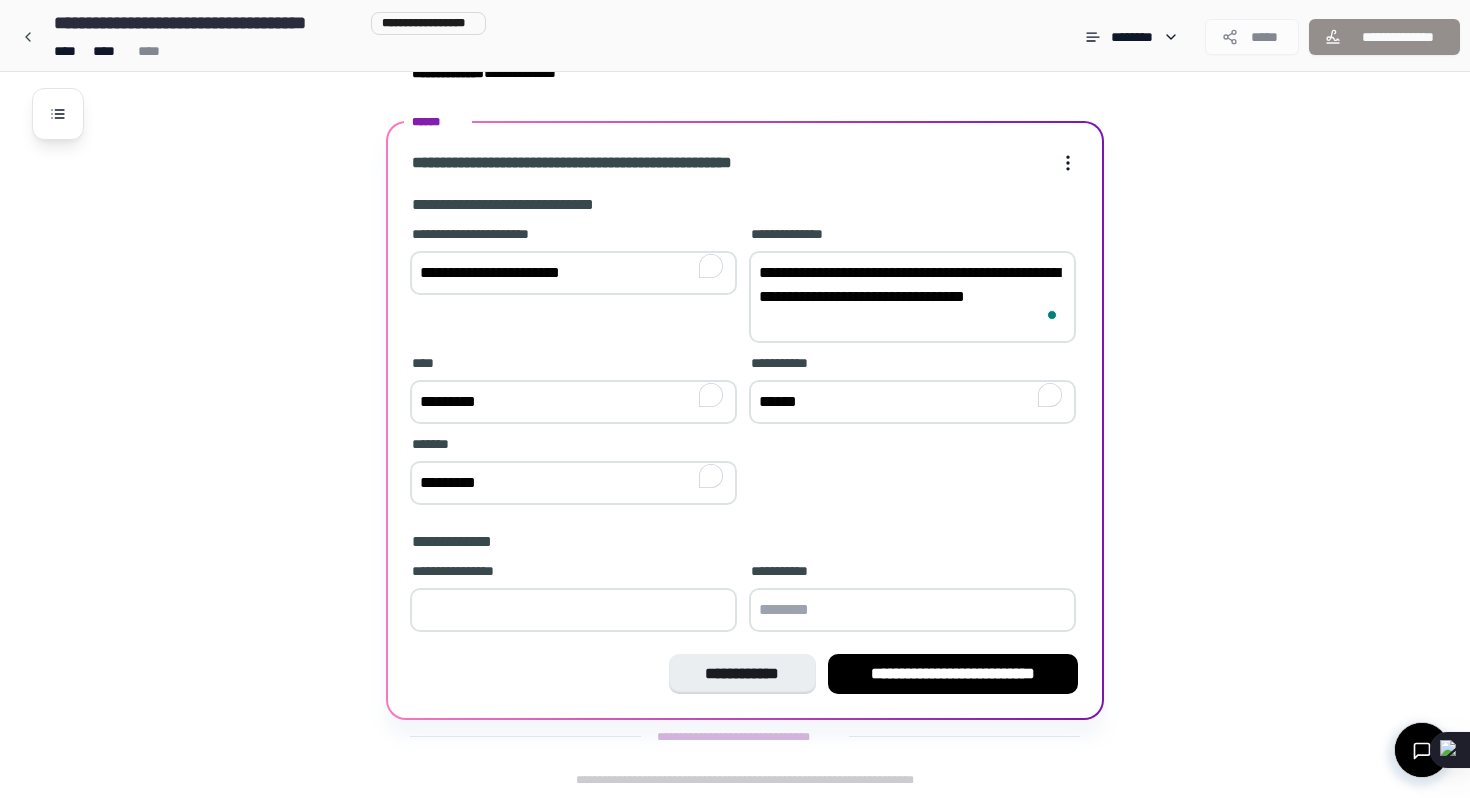 type on "*********" 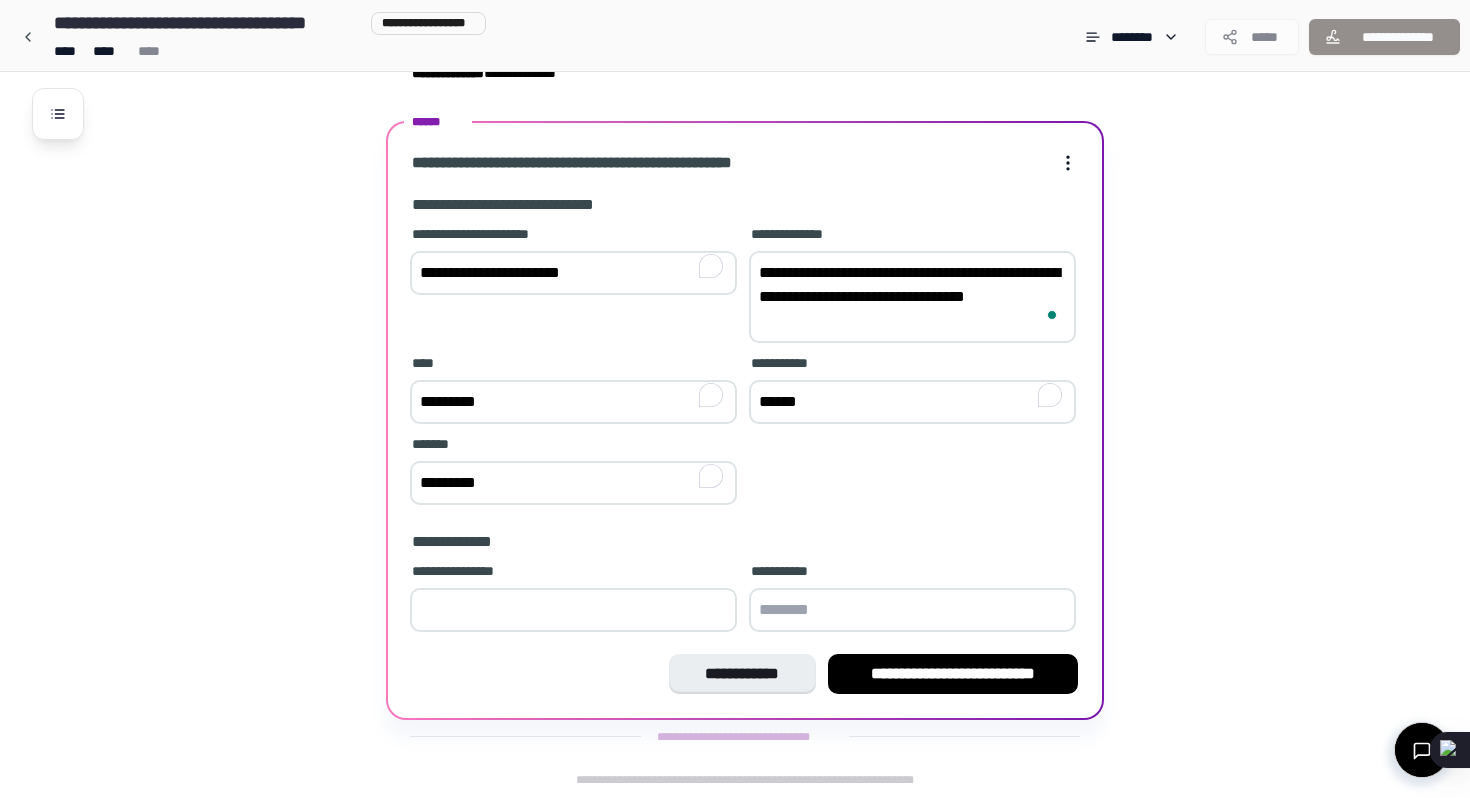 type on "*" 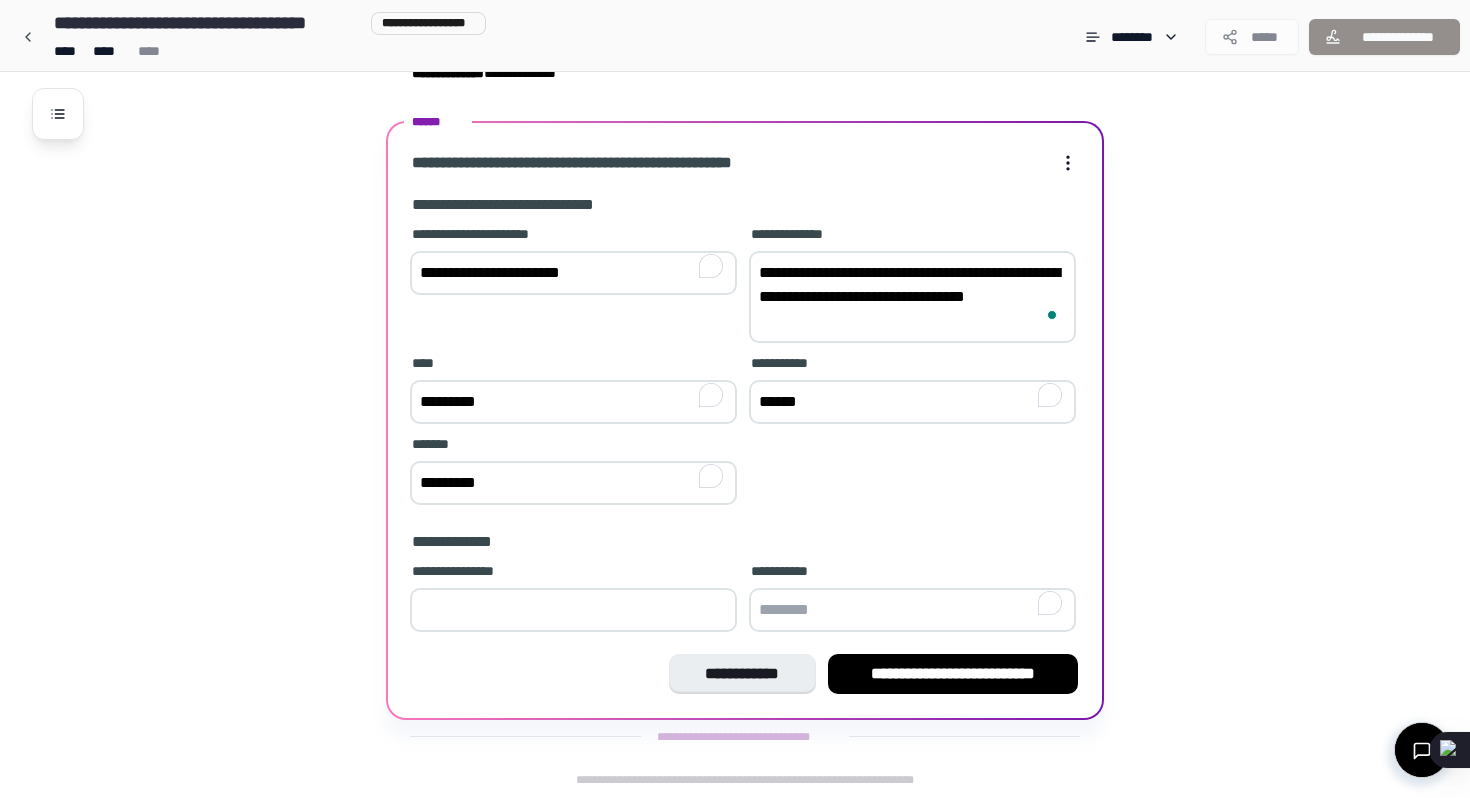 click on "**********" at bounding box center (458, 542) 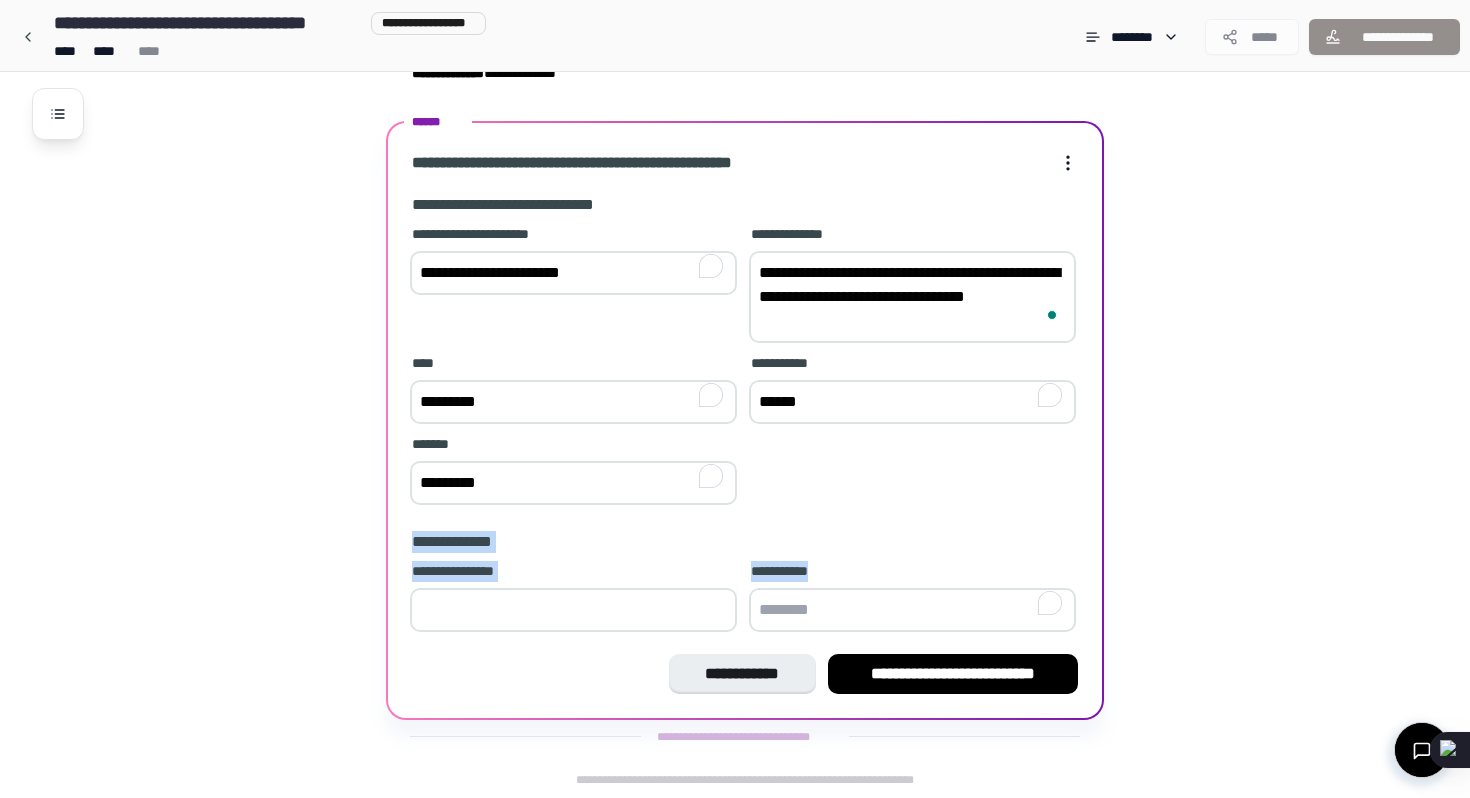 drag, startPoint x: 409, startPoint y: 543, endPoint x: 821, endPoint y: 569, distance: 412.81958 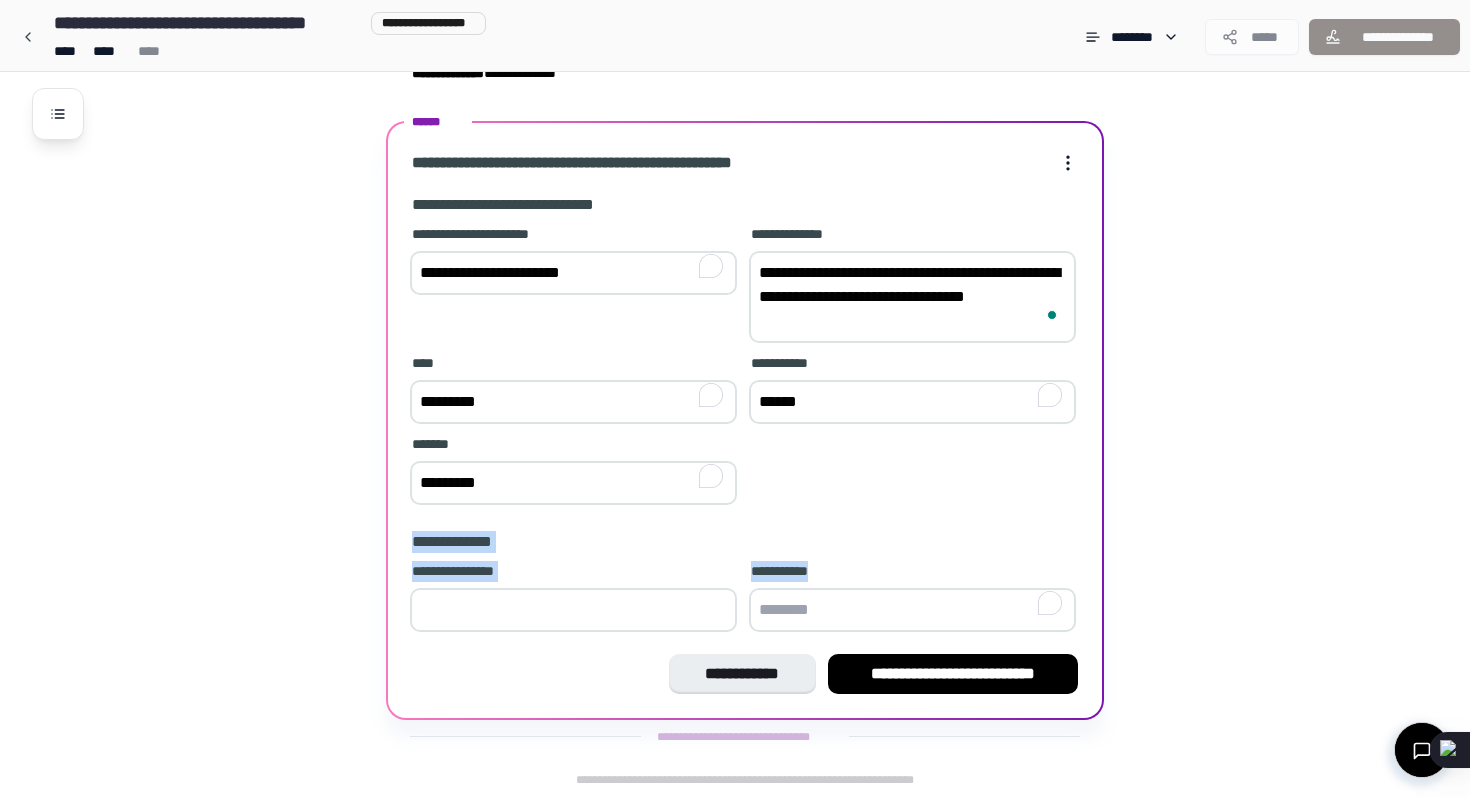 click on "**********" at bounding box center (745, 420) 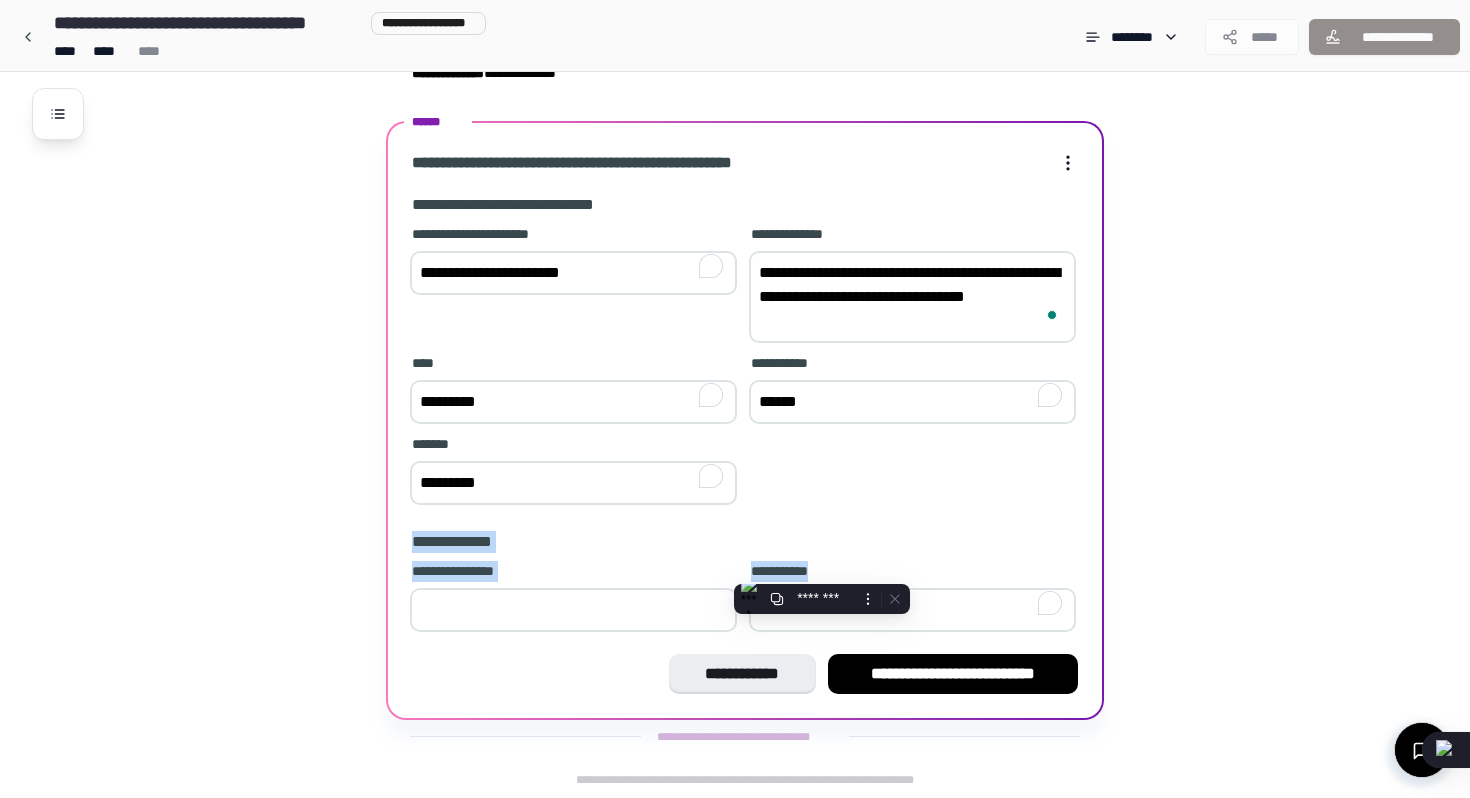 click on "*" at bounding box center (573, 610) 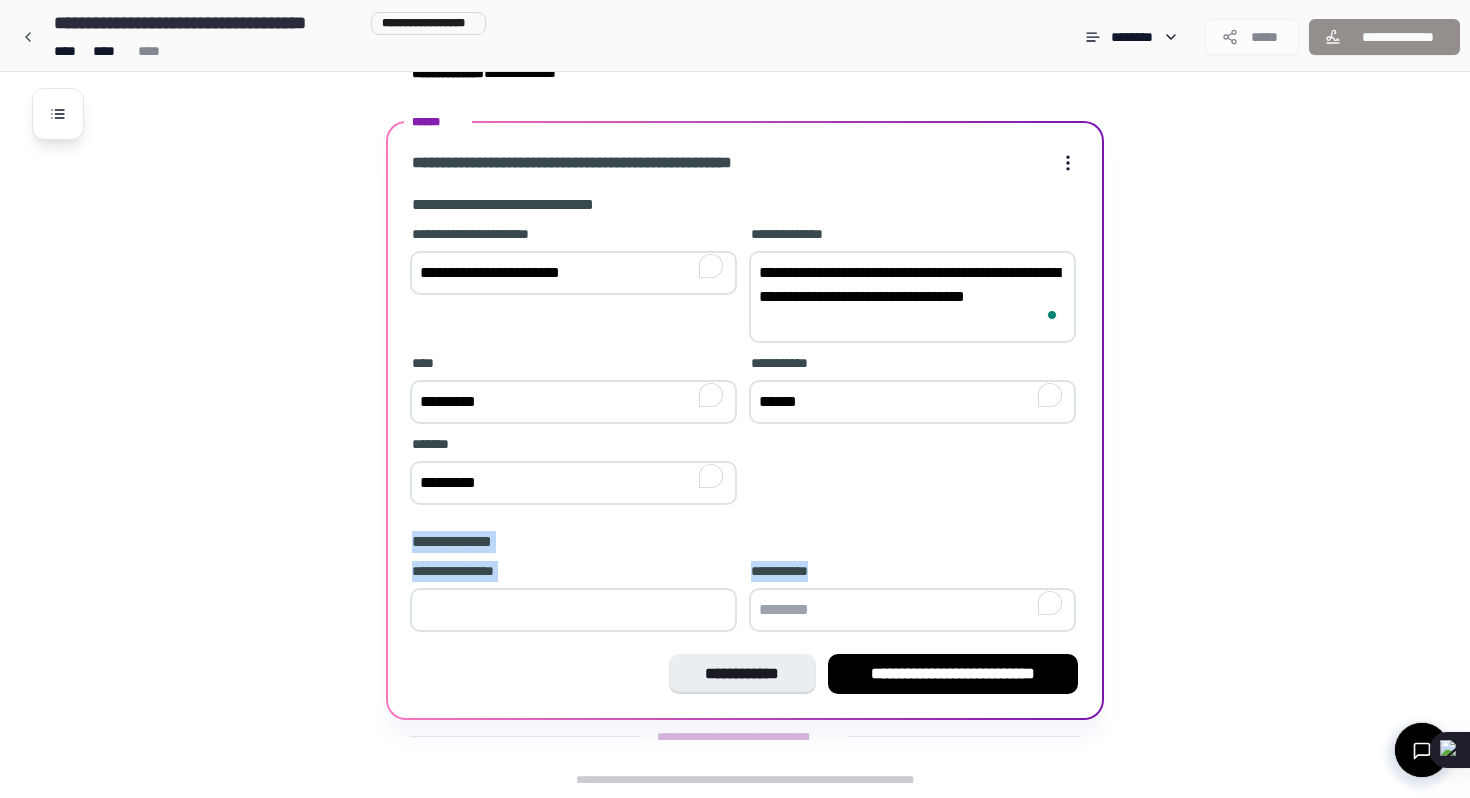 copy on "**********" 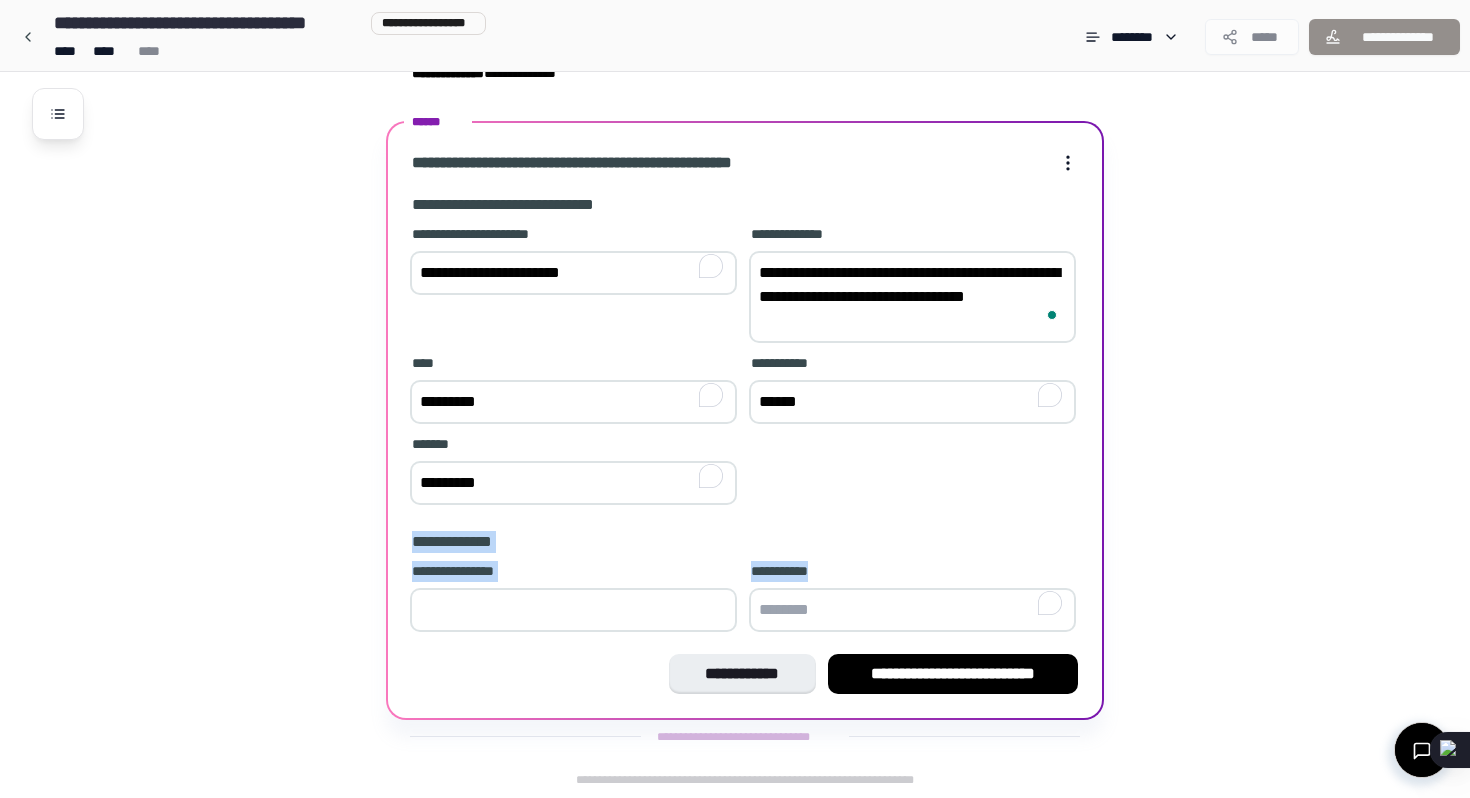 drag, startPoint x: 404, startPoint y: 545, endPoint x: 828, endPoint y: 579, distance: 425.36102 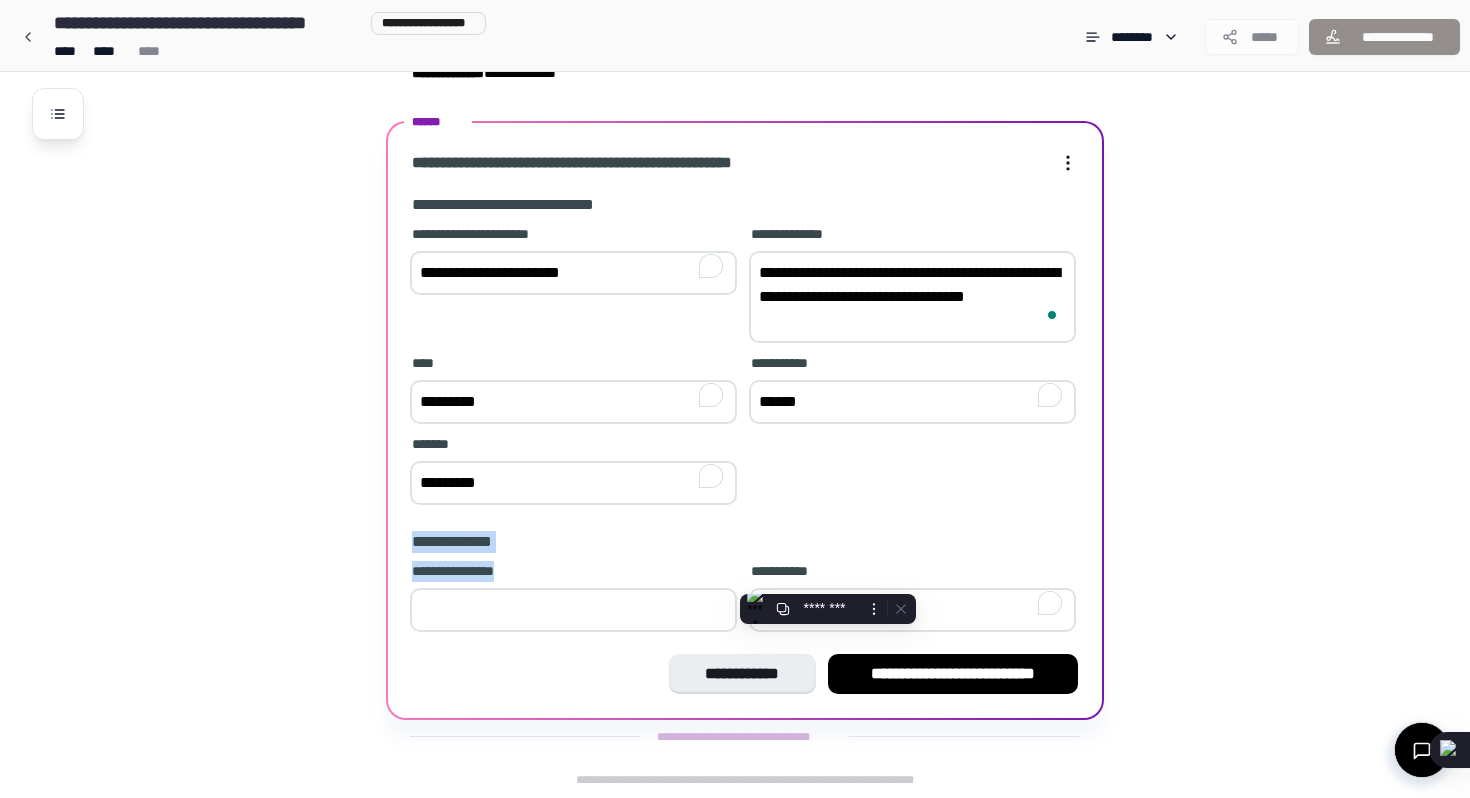 click at bounding box center (573, 610) 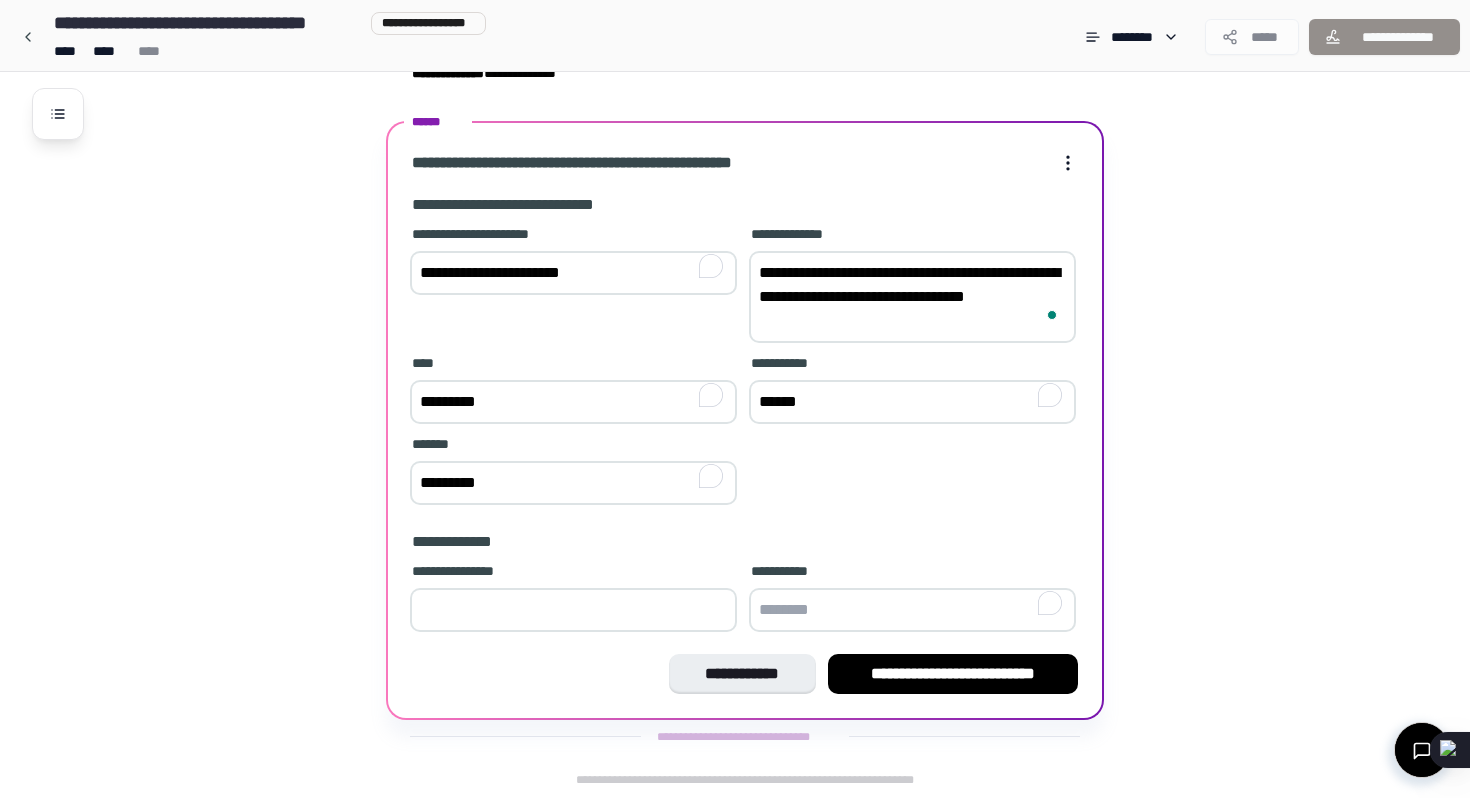 type on "**" 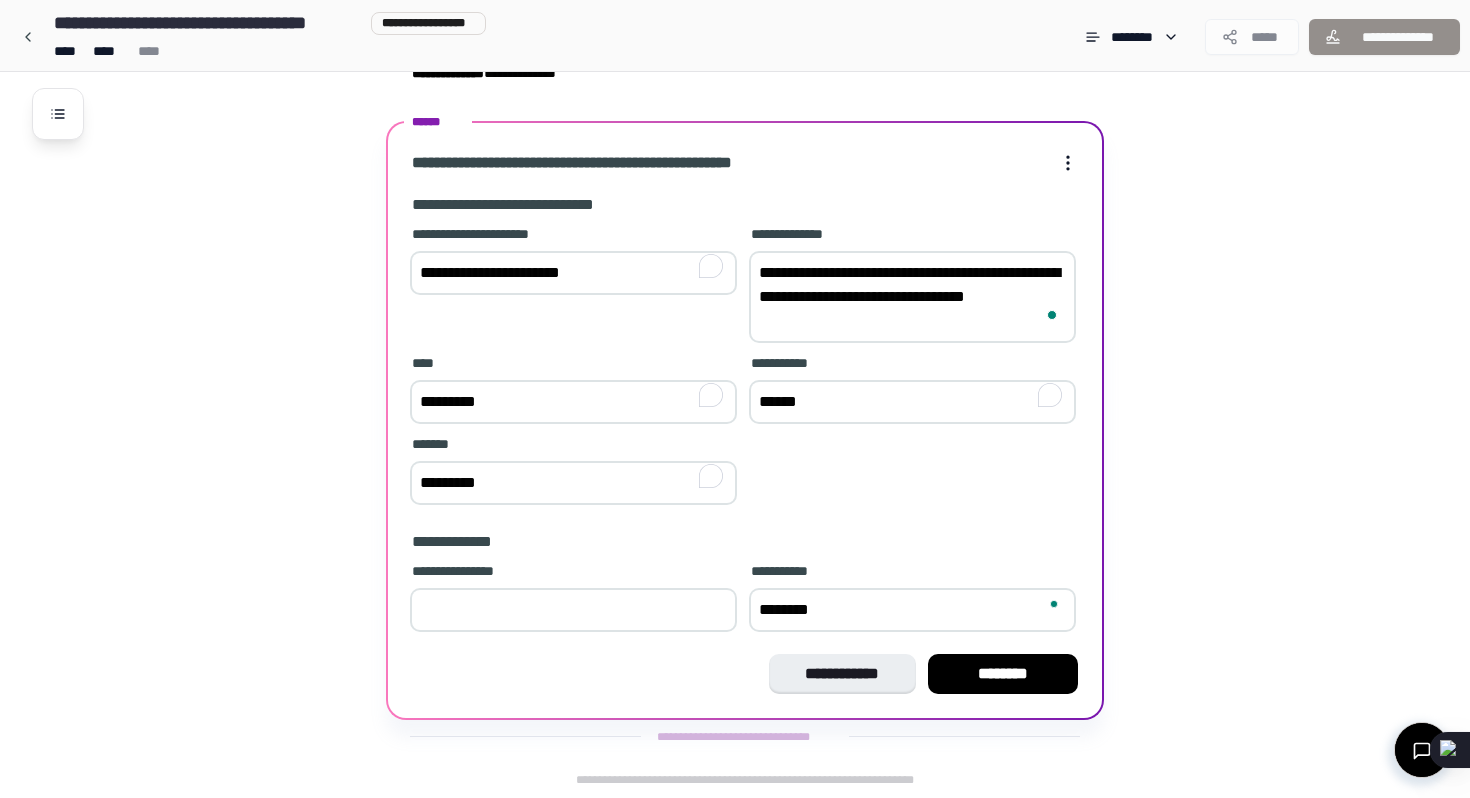 type on "********" 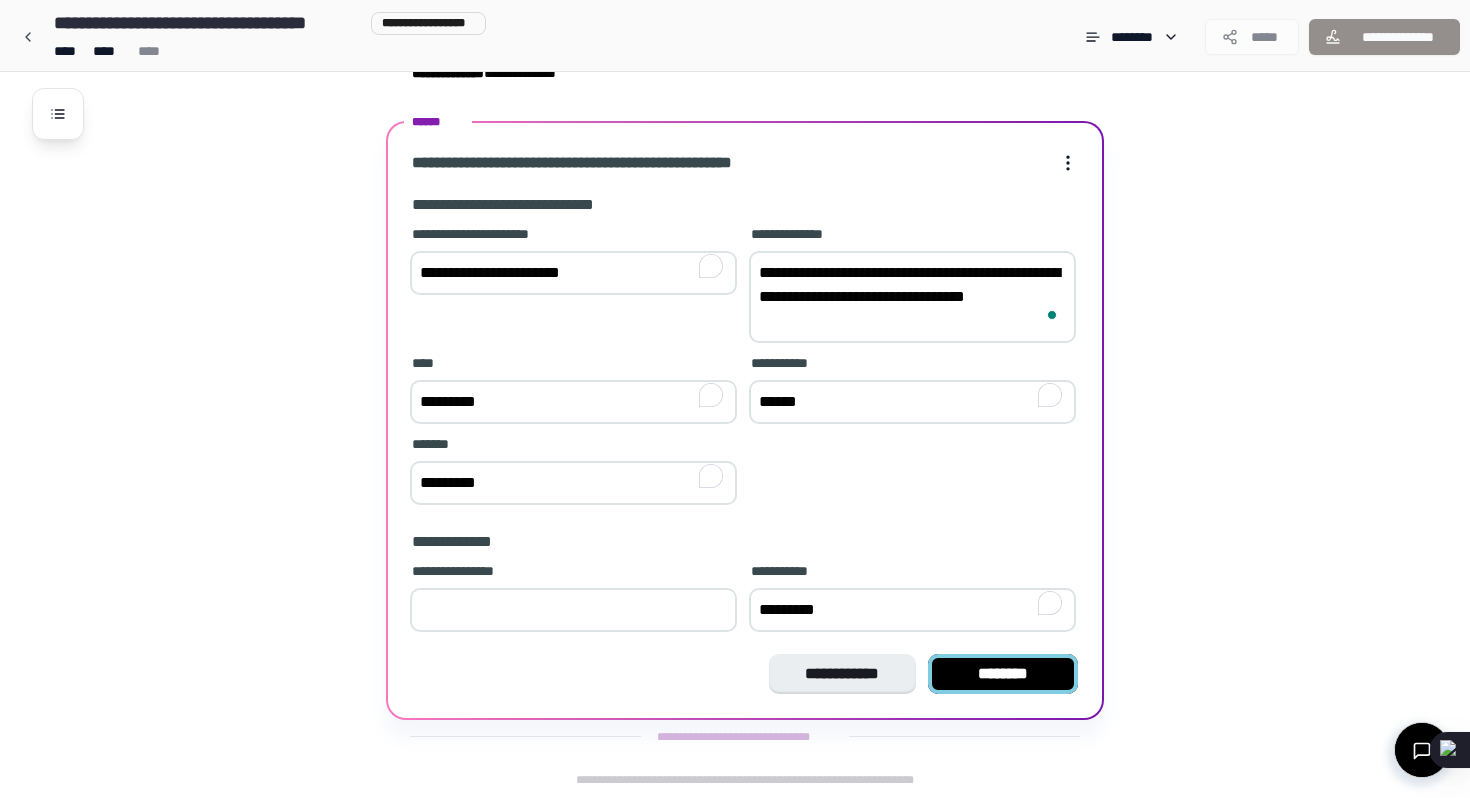 click on "********" at bounding box center [1003, 674] 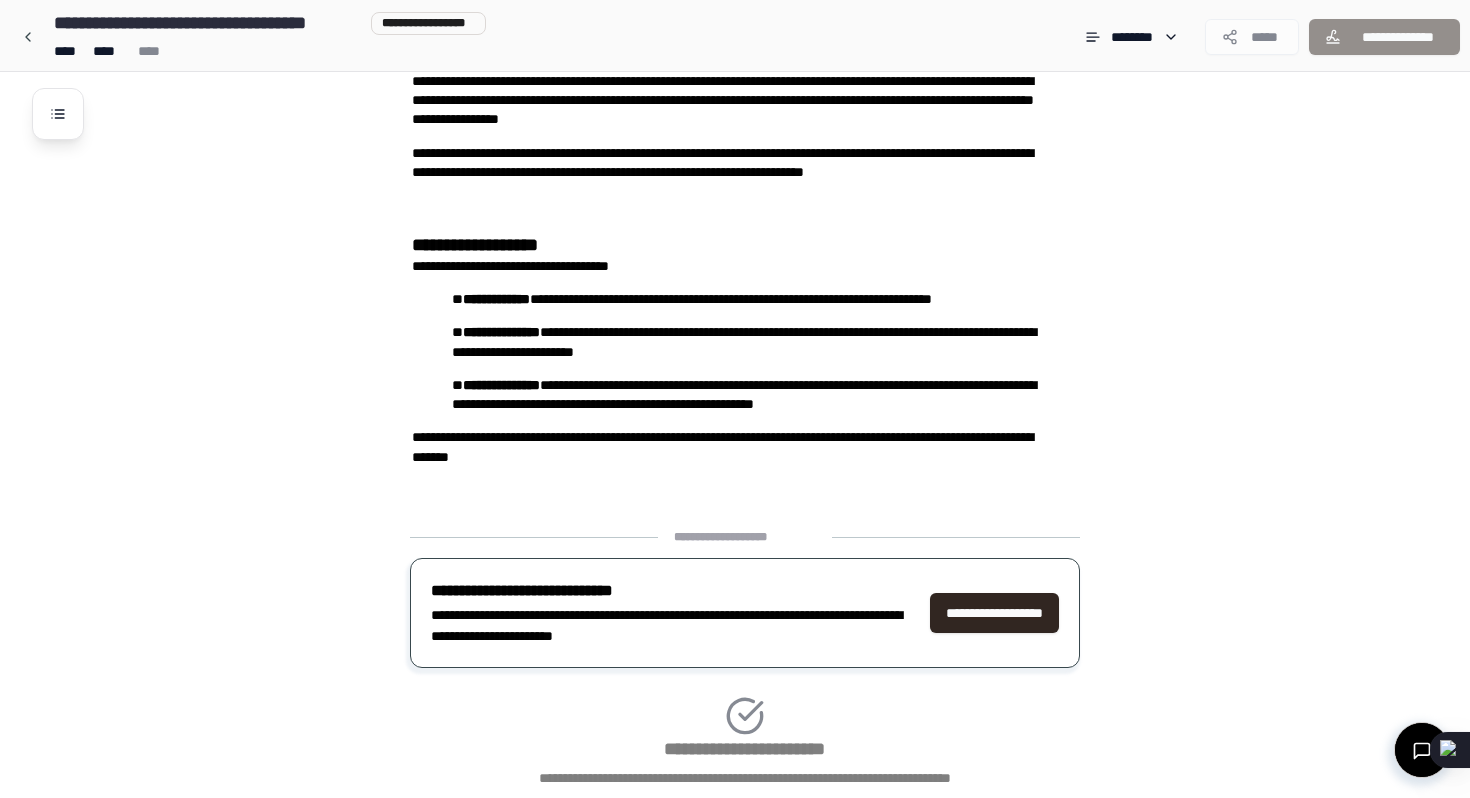 scroll, scrollTop: 403, scrollLeft: 0, axis: vertical 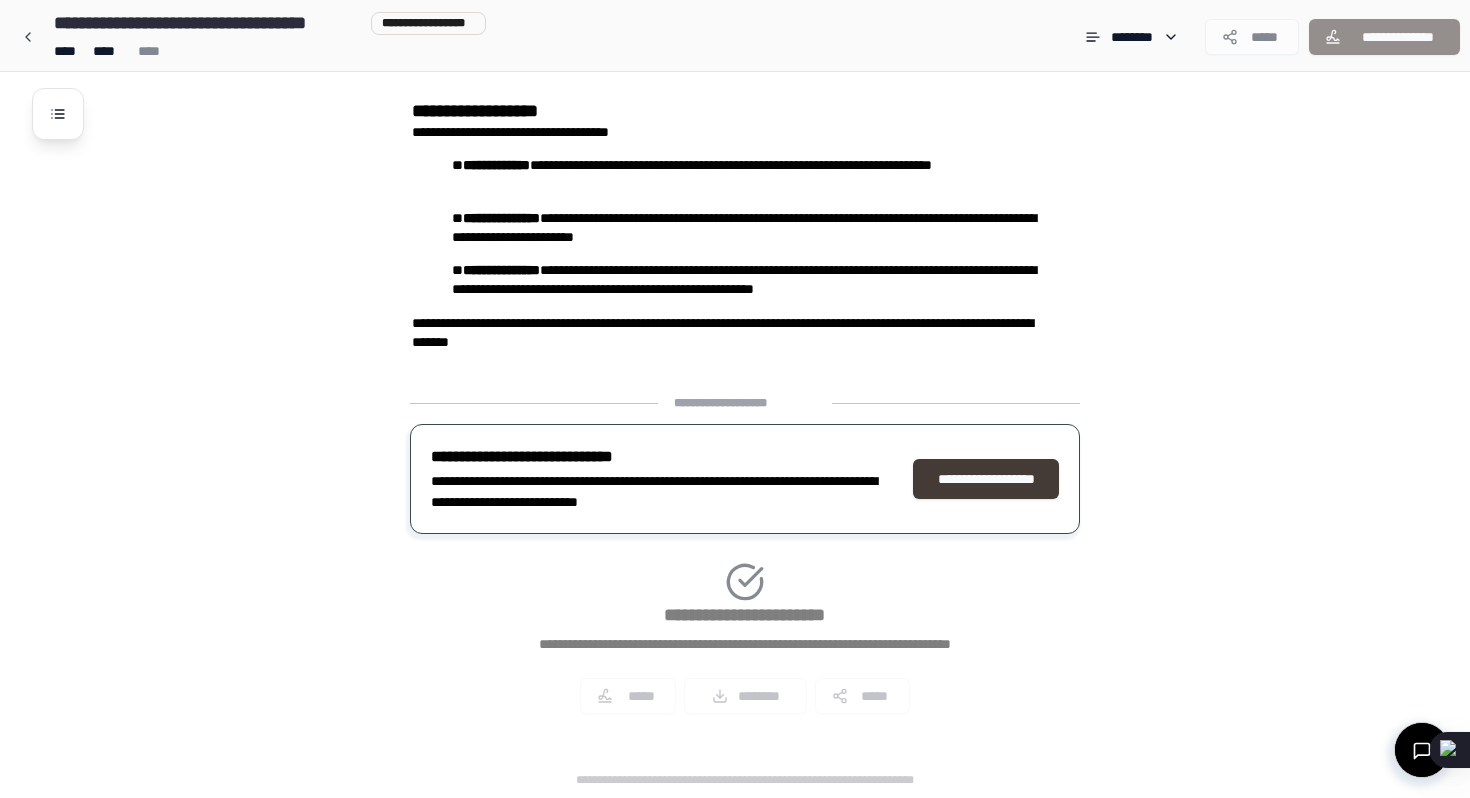 click on "**********" at bounding box center [986, 479] 